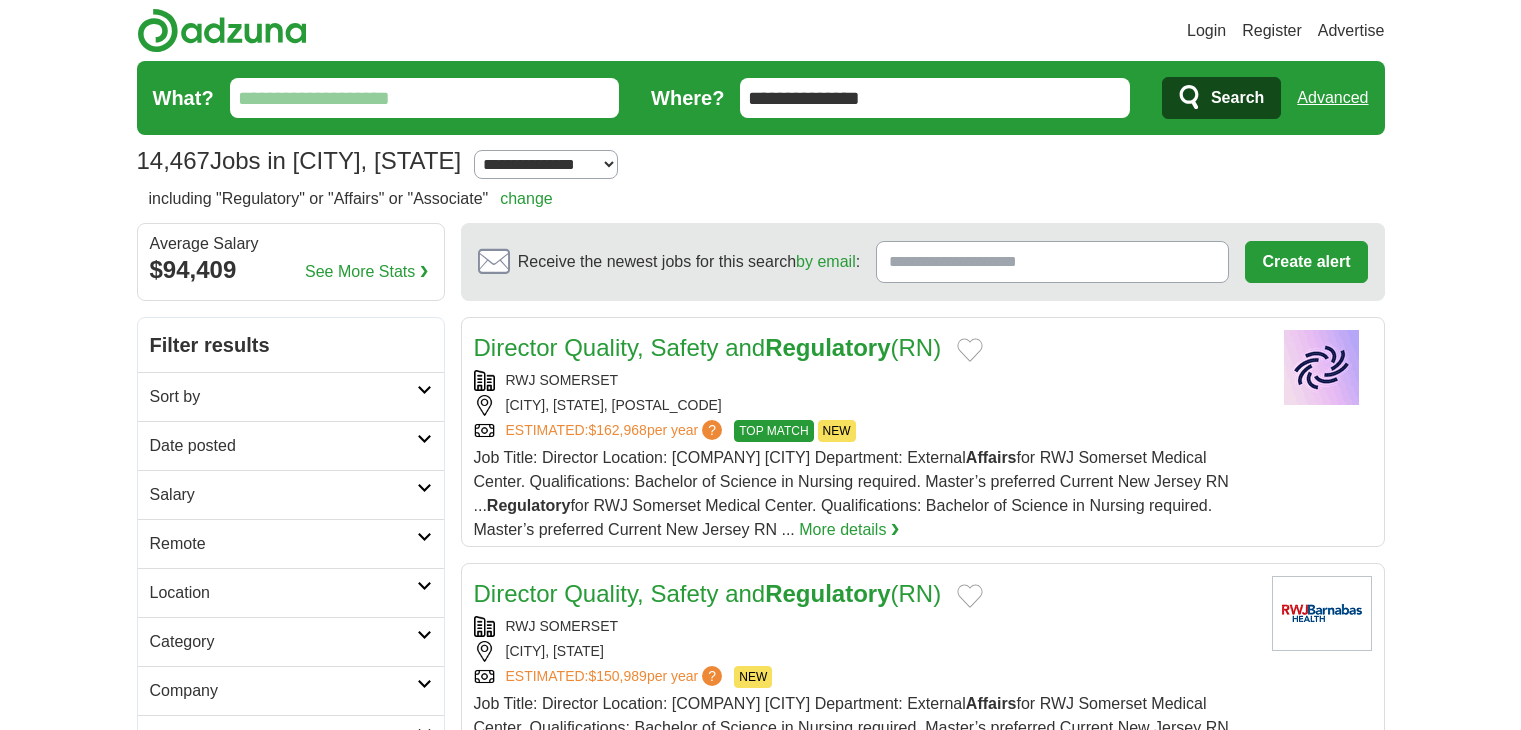 scroll, scrollTop: 0, scrollLeft: 0, axis: both 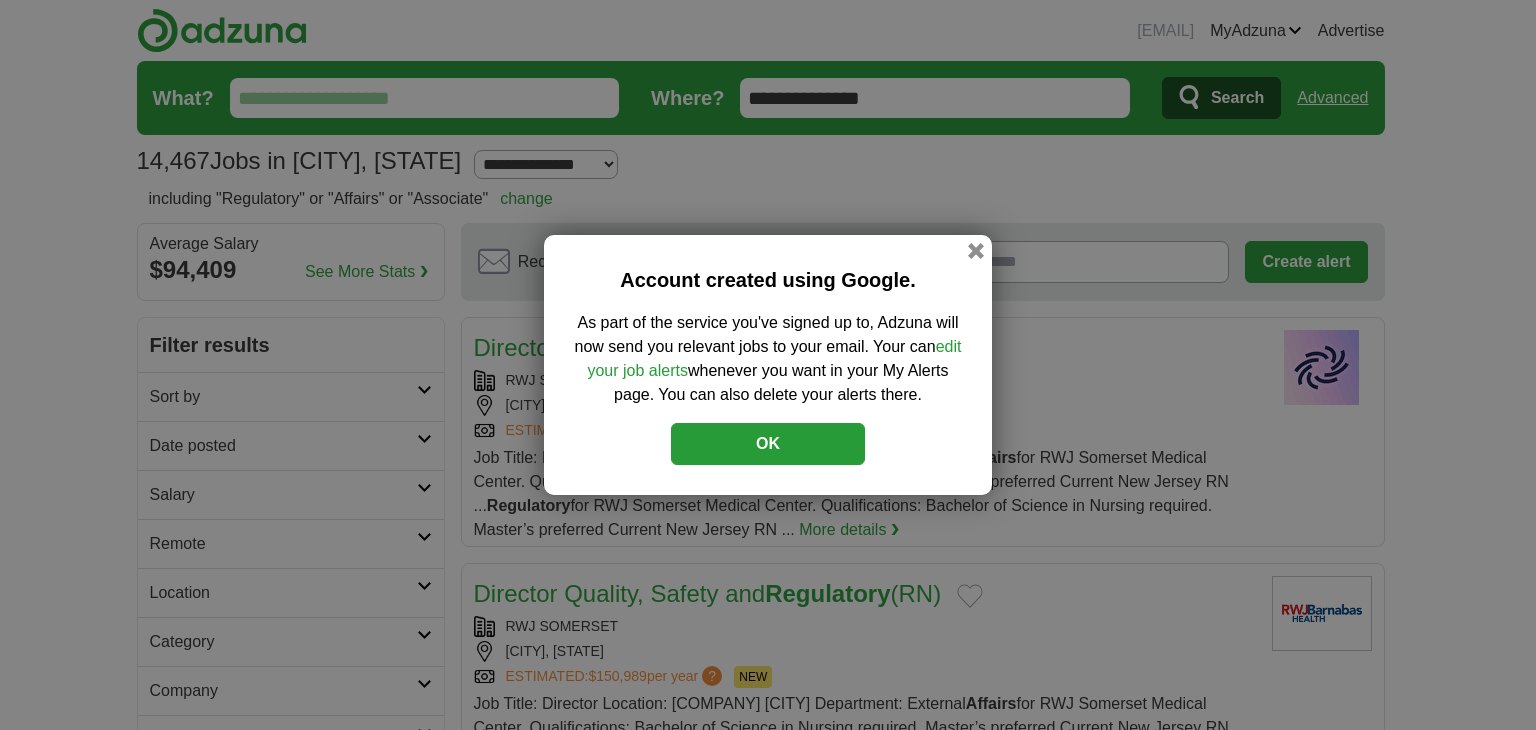 click on "OK" at bounding box center (768, 444) 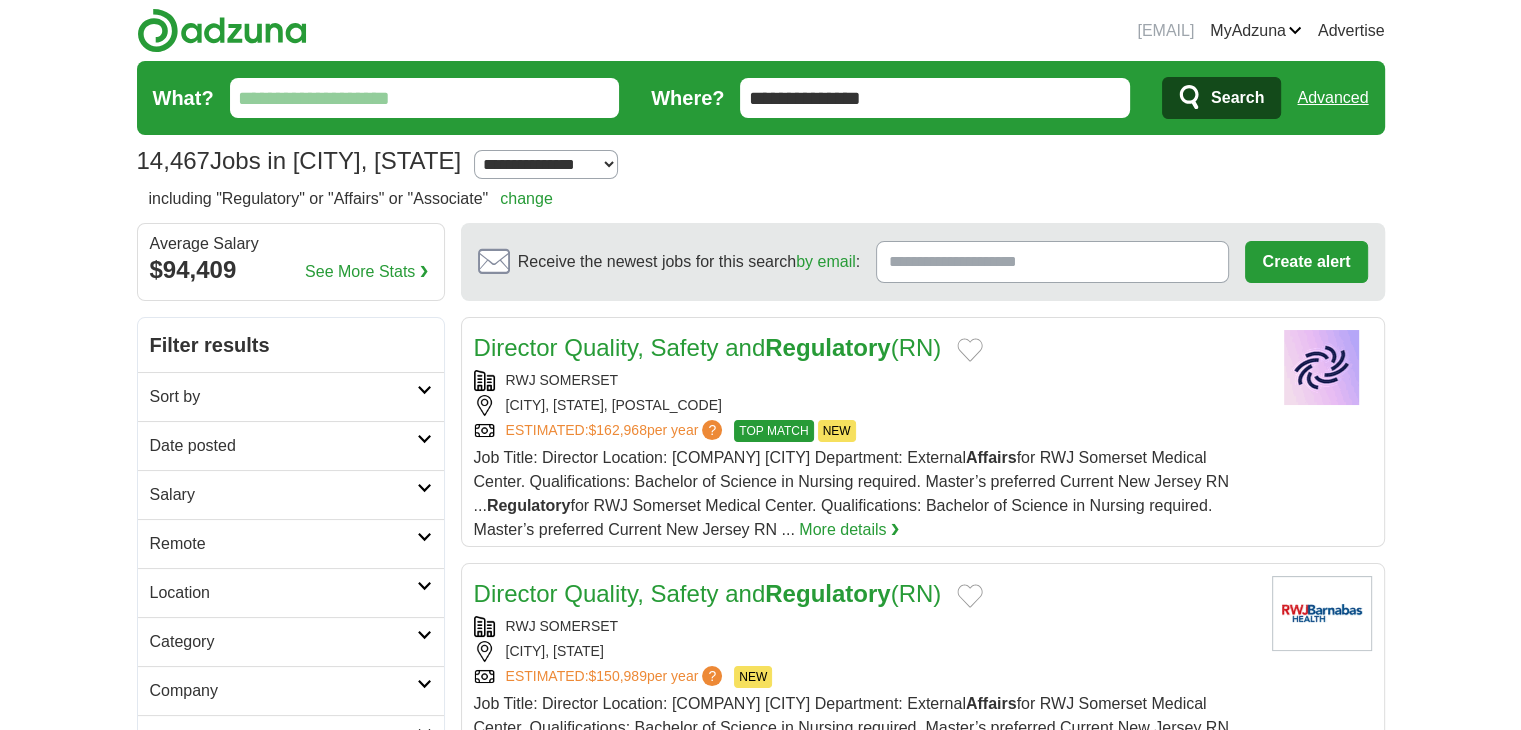 drag, startPoint x: 890, startPoint y: 93, endPoint x: 487, endPoint y: 5, distance: 412.49606 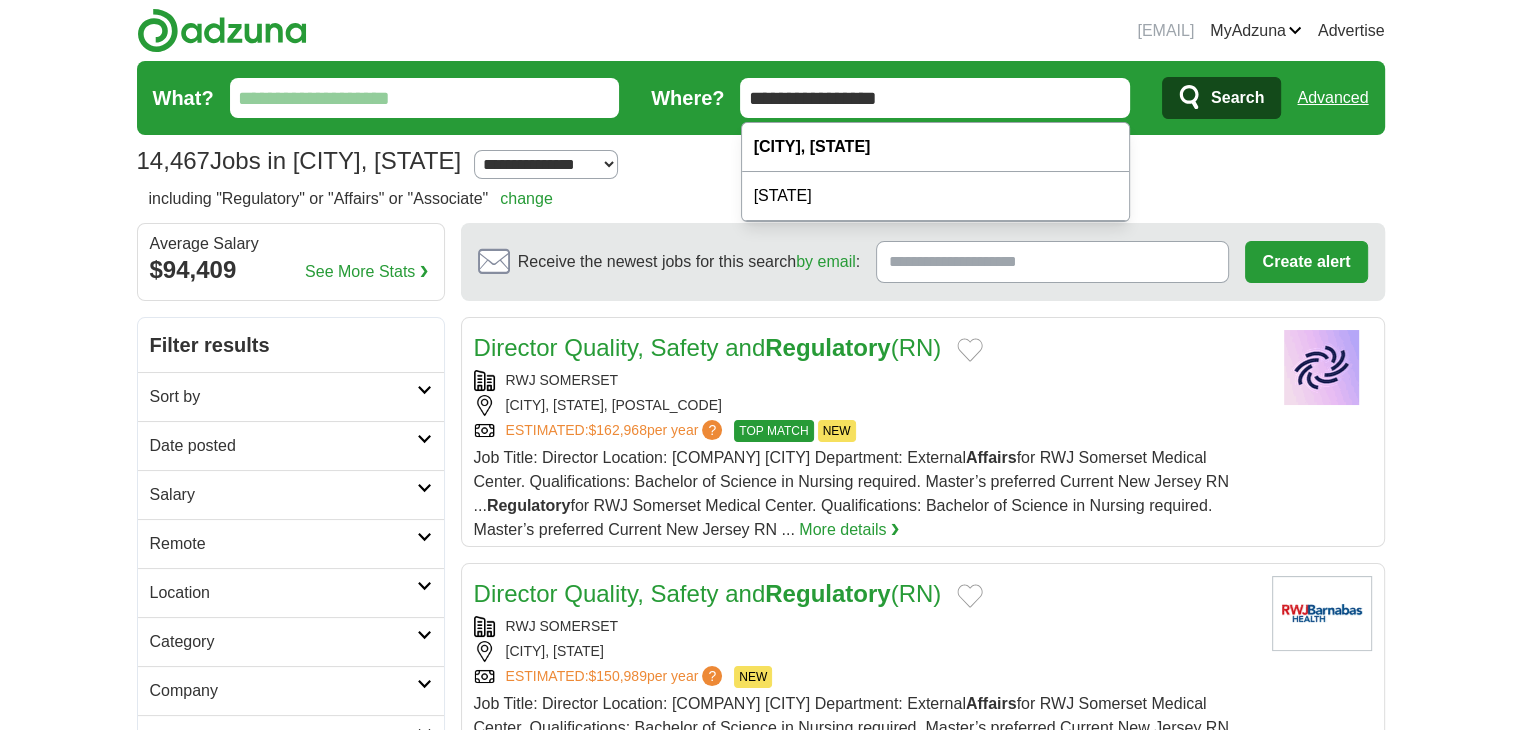 type on "**********" 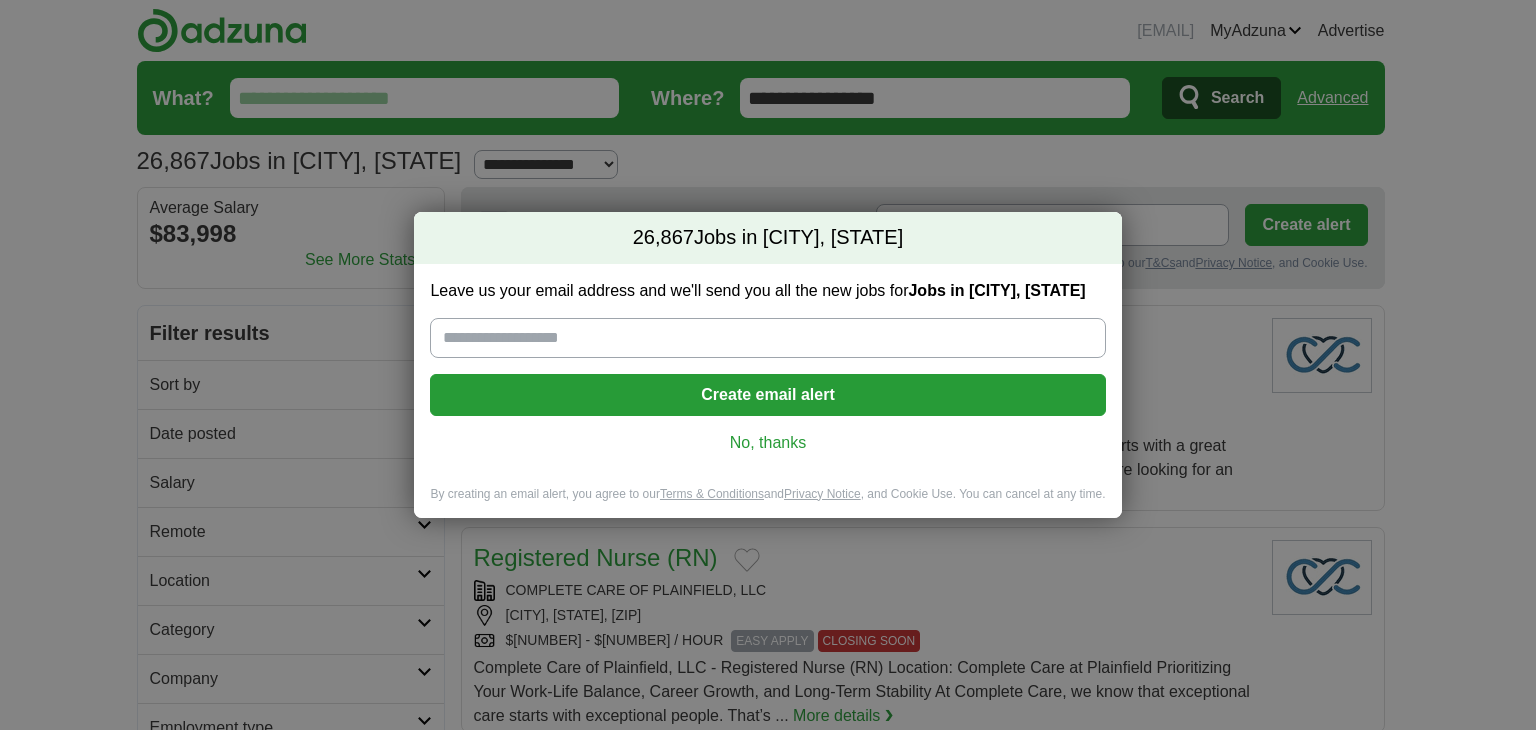 scroll, scrollTop: 0, scrollLeft: 0, axis: both 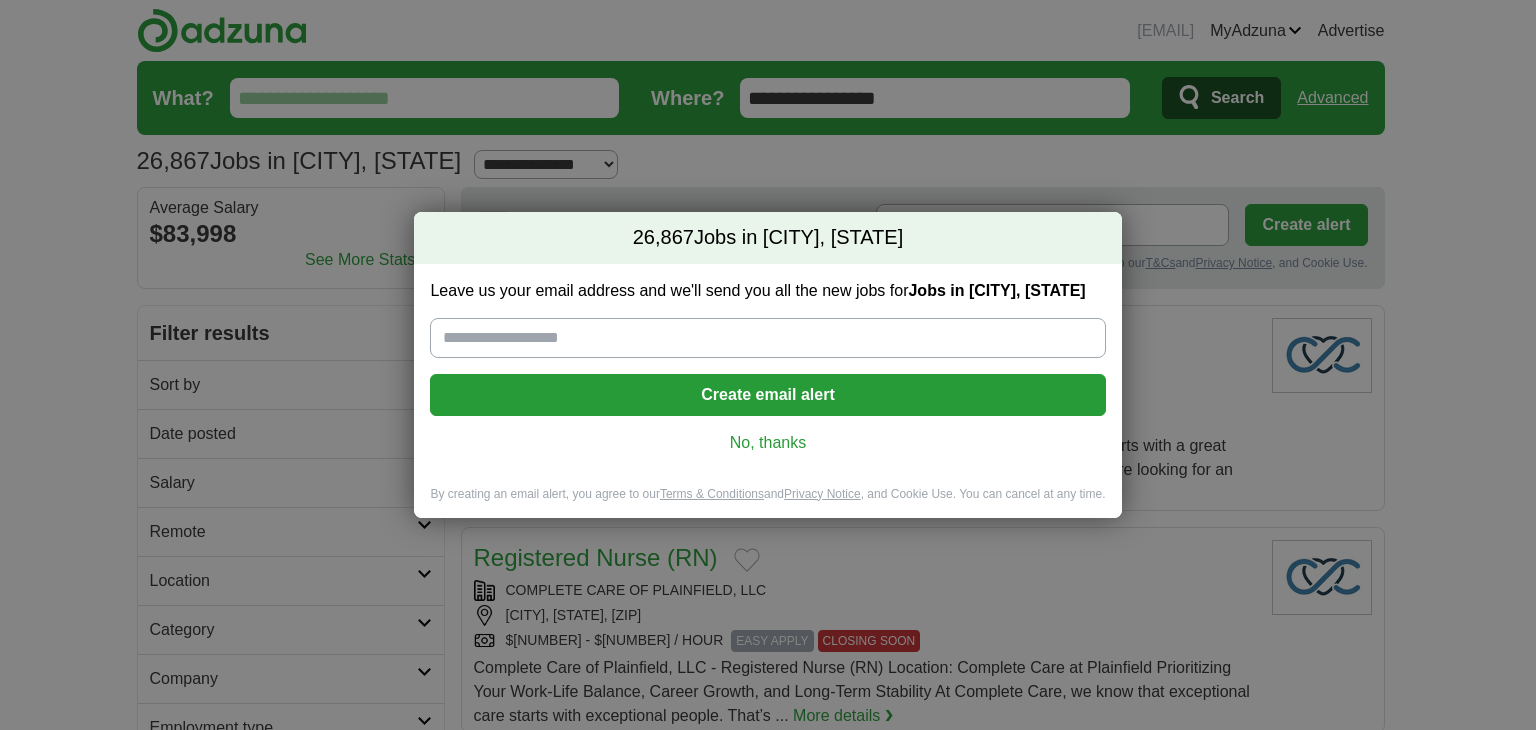 click on "No, thanks" at bounding box center (767, 443) 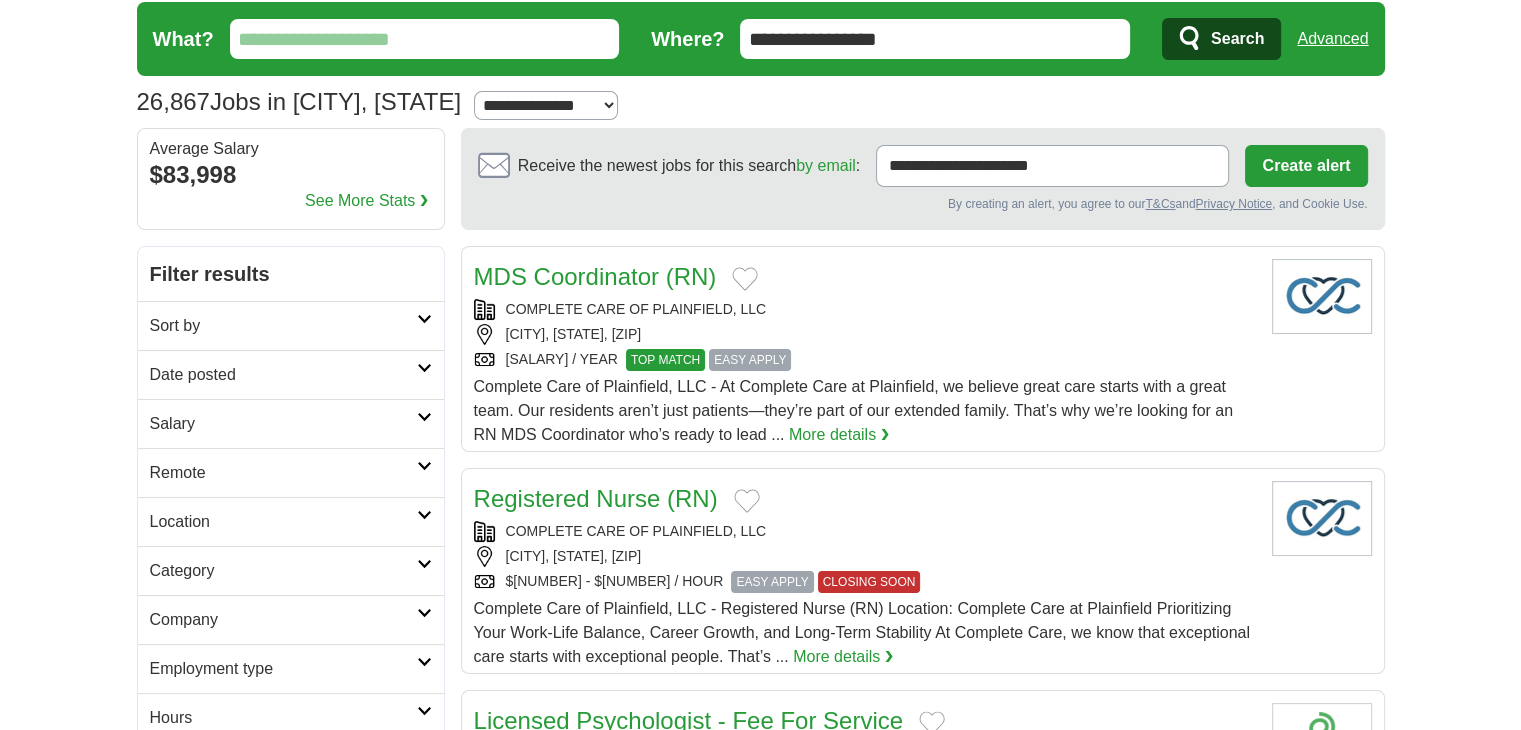 scroll, scrollTop: 77, scrollLeft: 0, axis: vertical 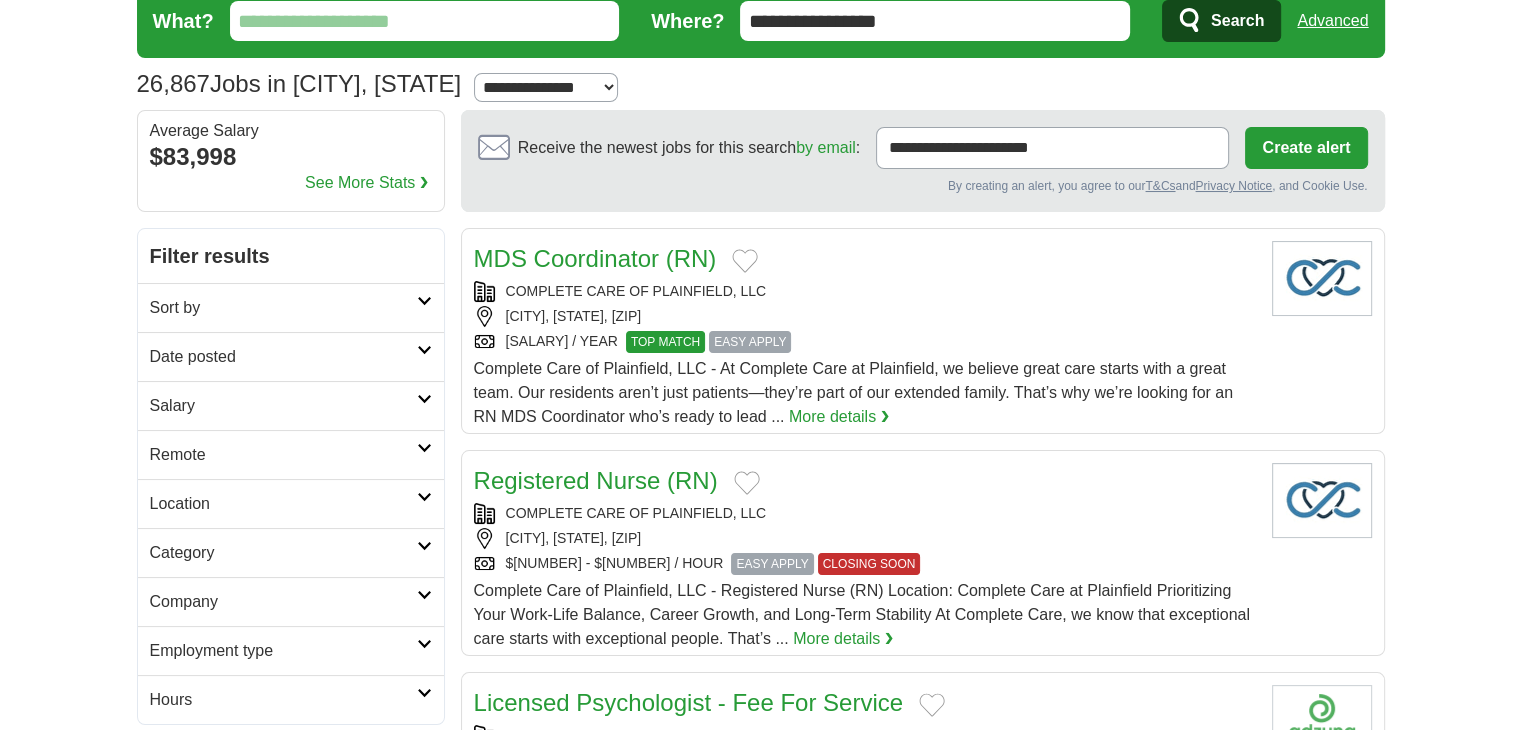 click at bounding box center [424, 350] 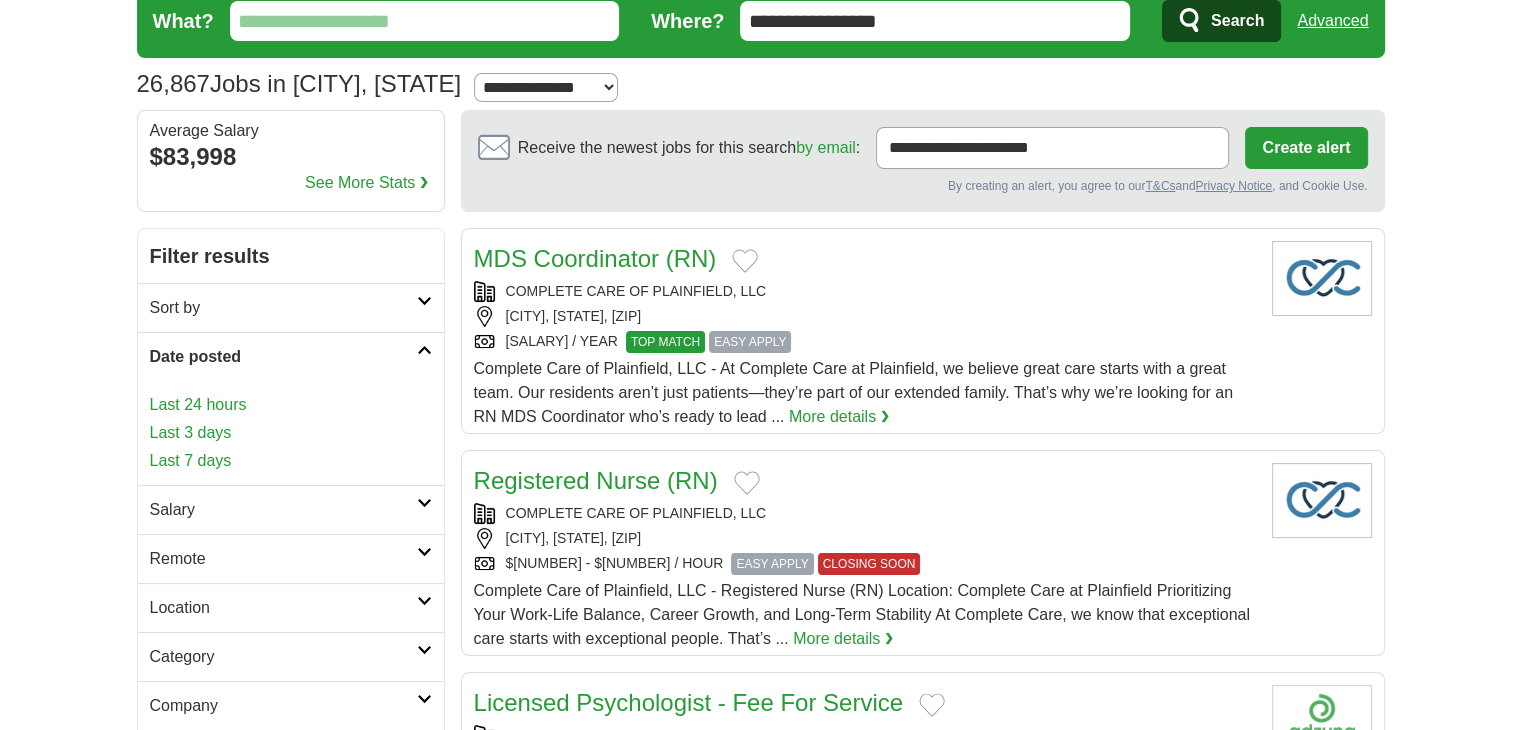 click on "Last 7 days" at bounding box center (291, 461) 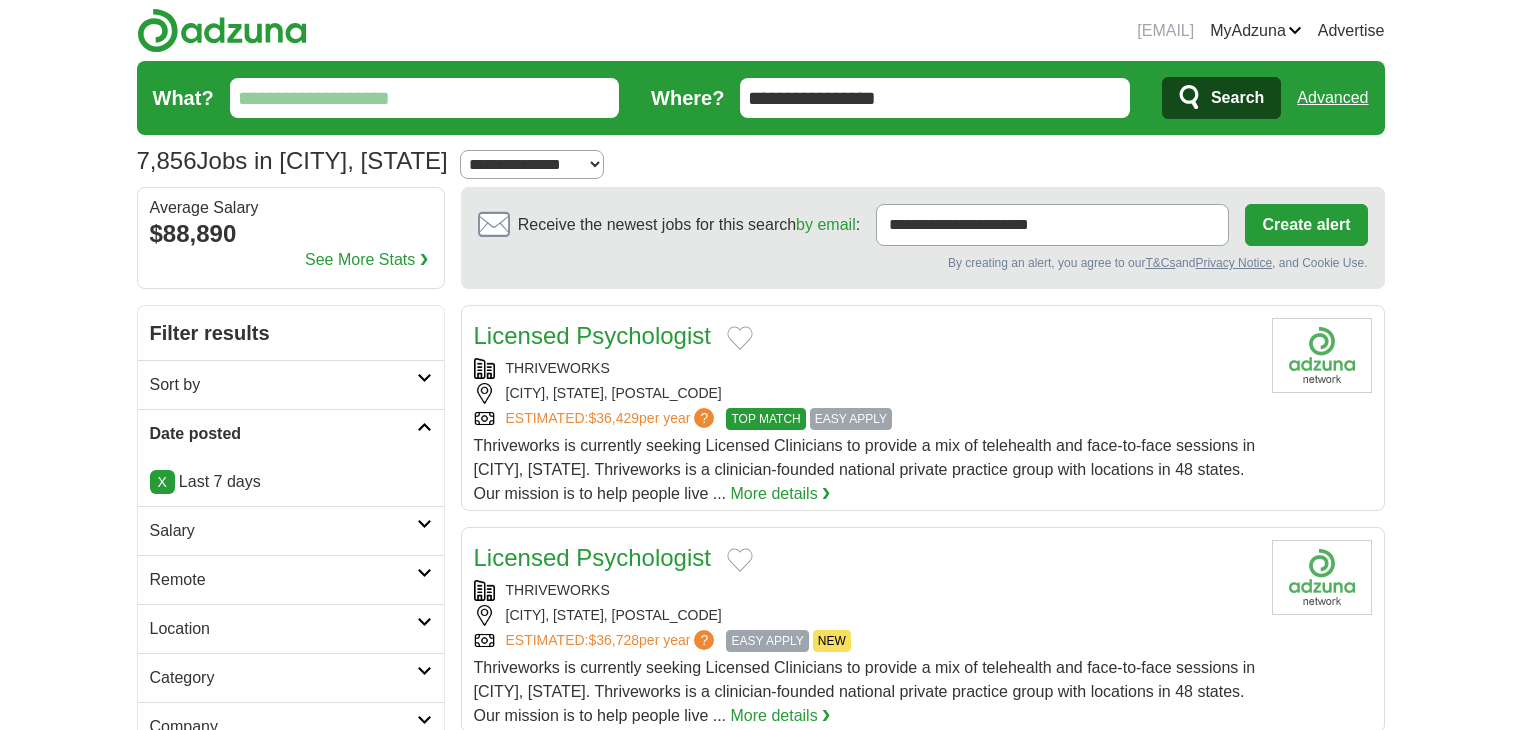 scroll, scrollTop: 0, scrollLeft: 0, axis: both 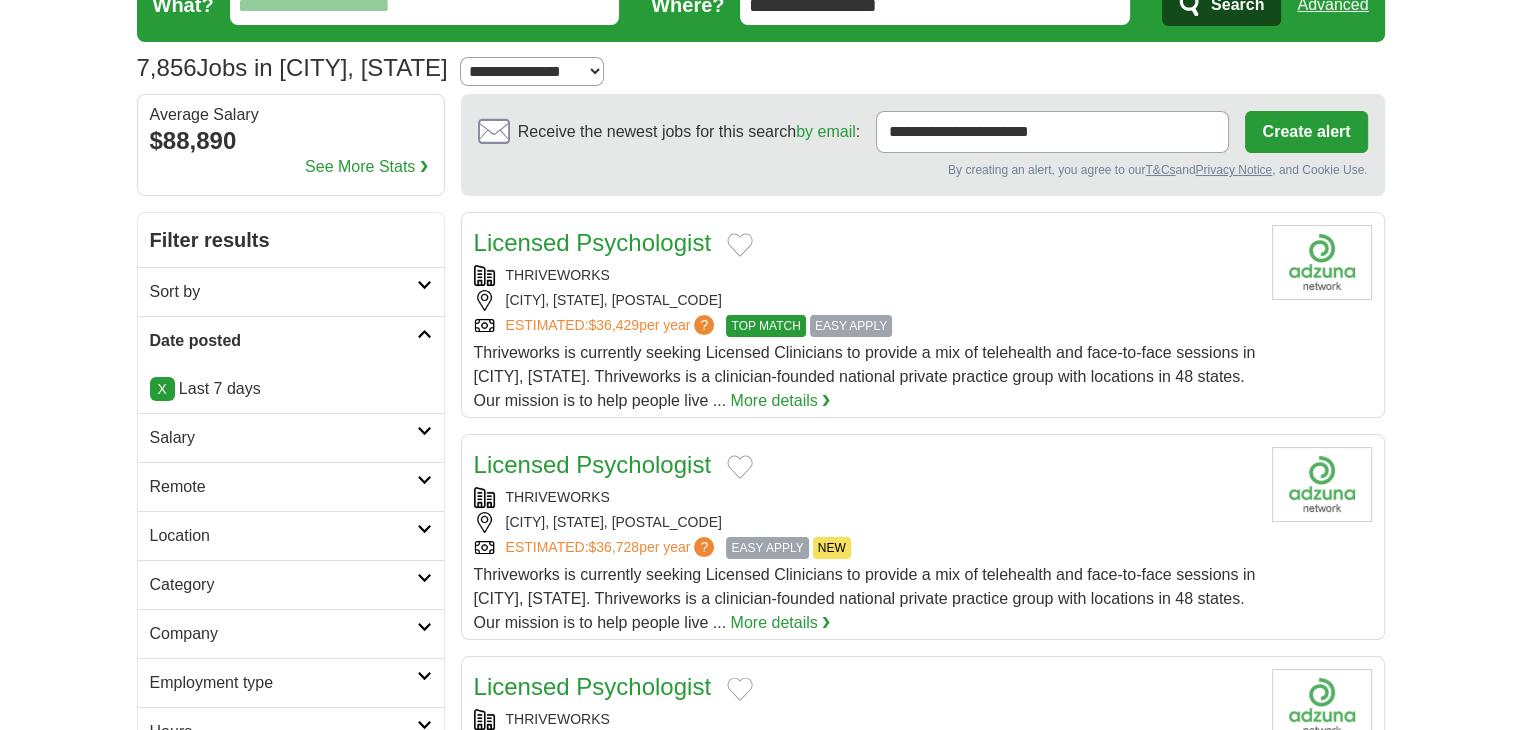 click on "Remote" at bounding box center [291, 486] 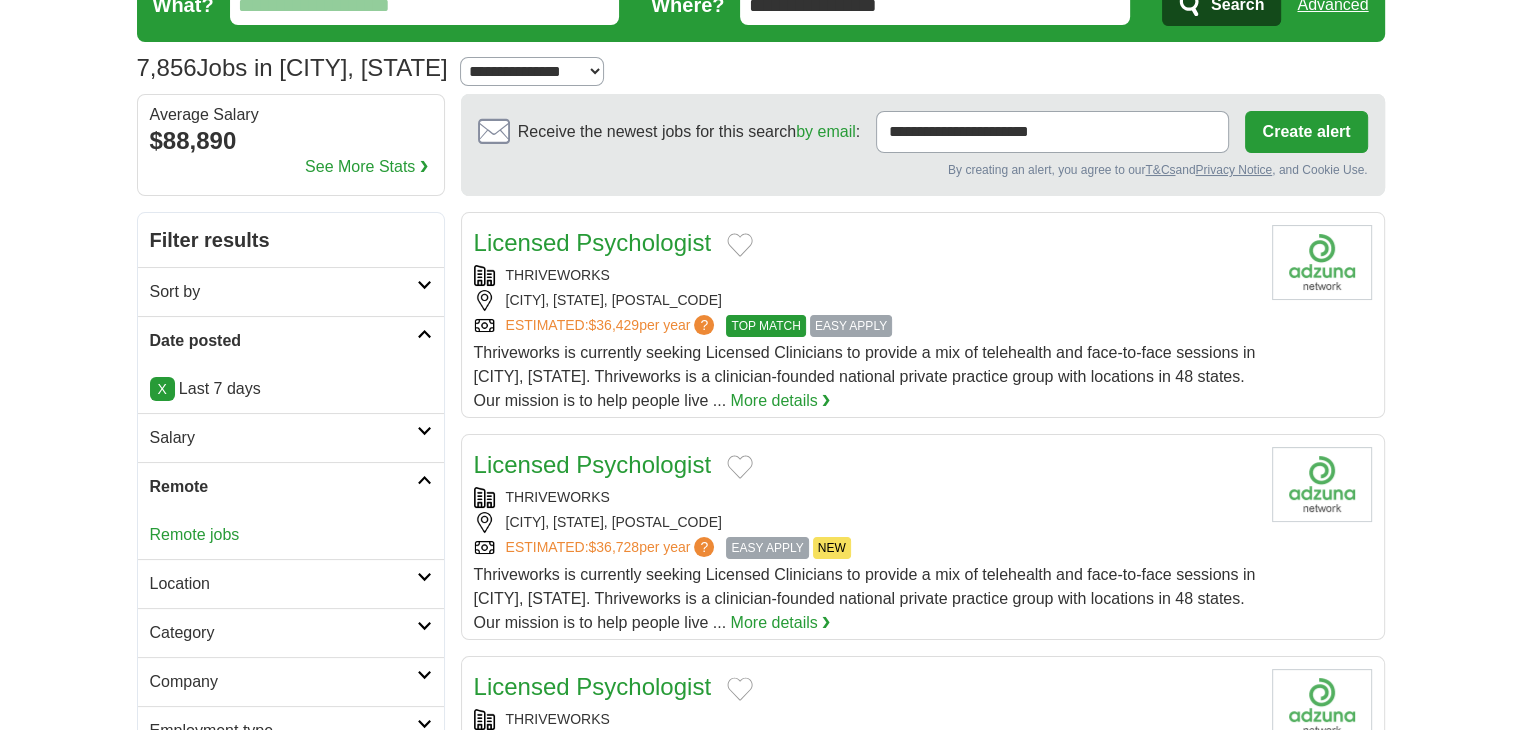 click at bounding box center (424, 480) 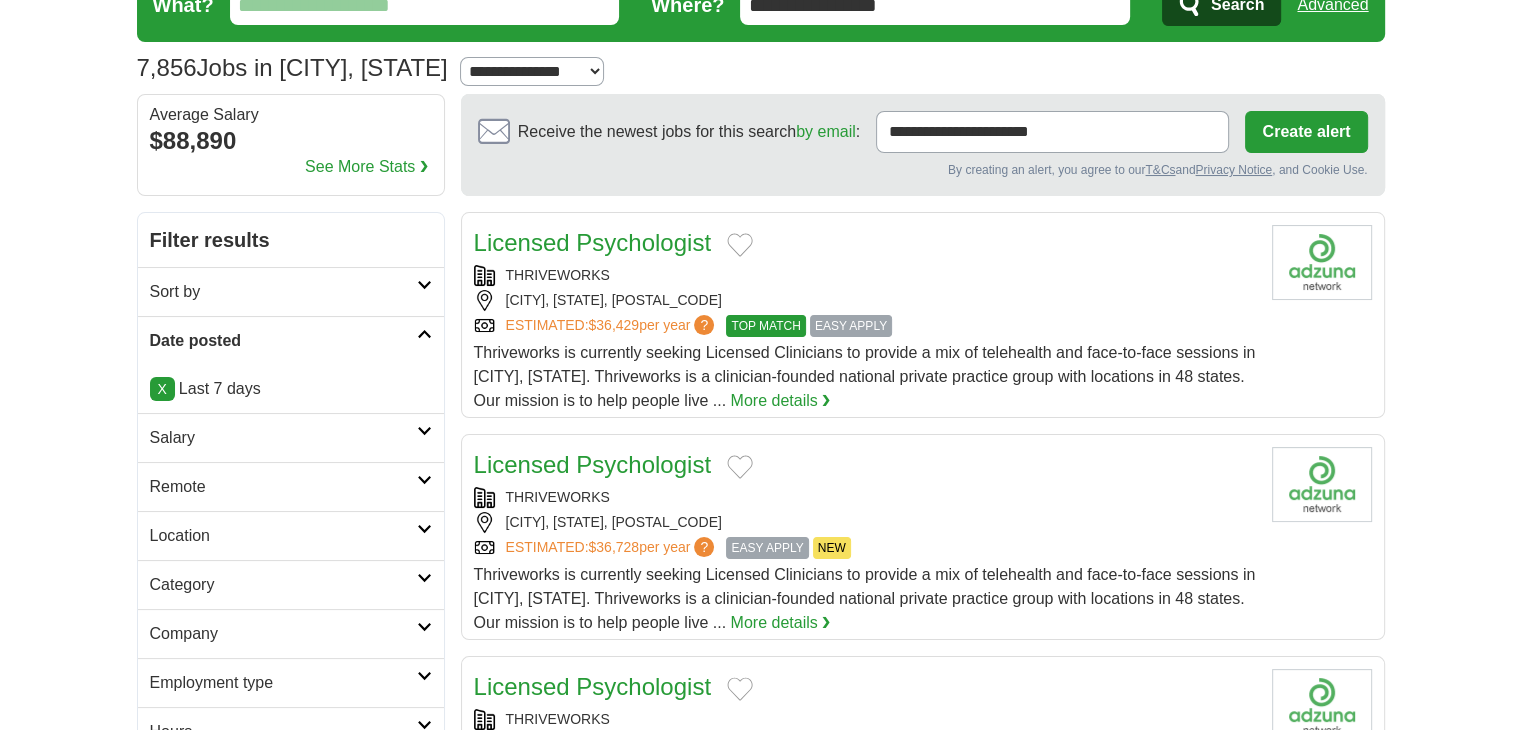 click at bounding box center (424, 529) 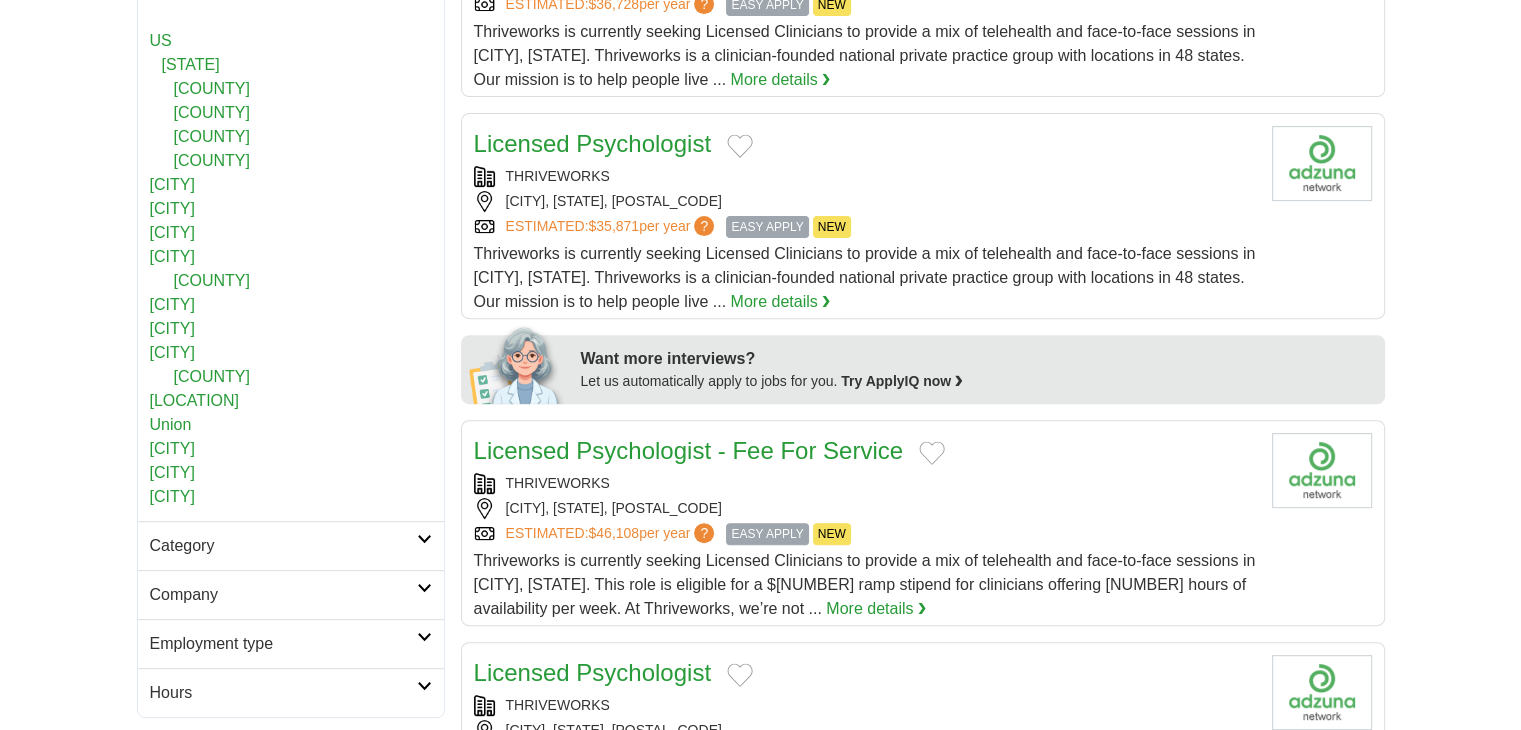scroll, scrollTop: 653, scrollLeft: 0, axis: vertical 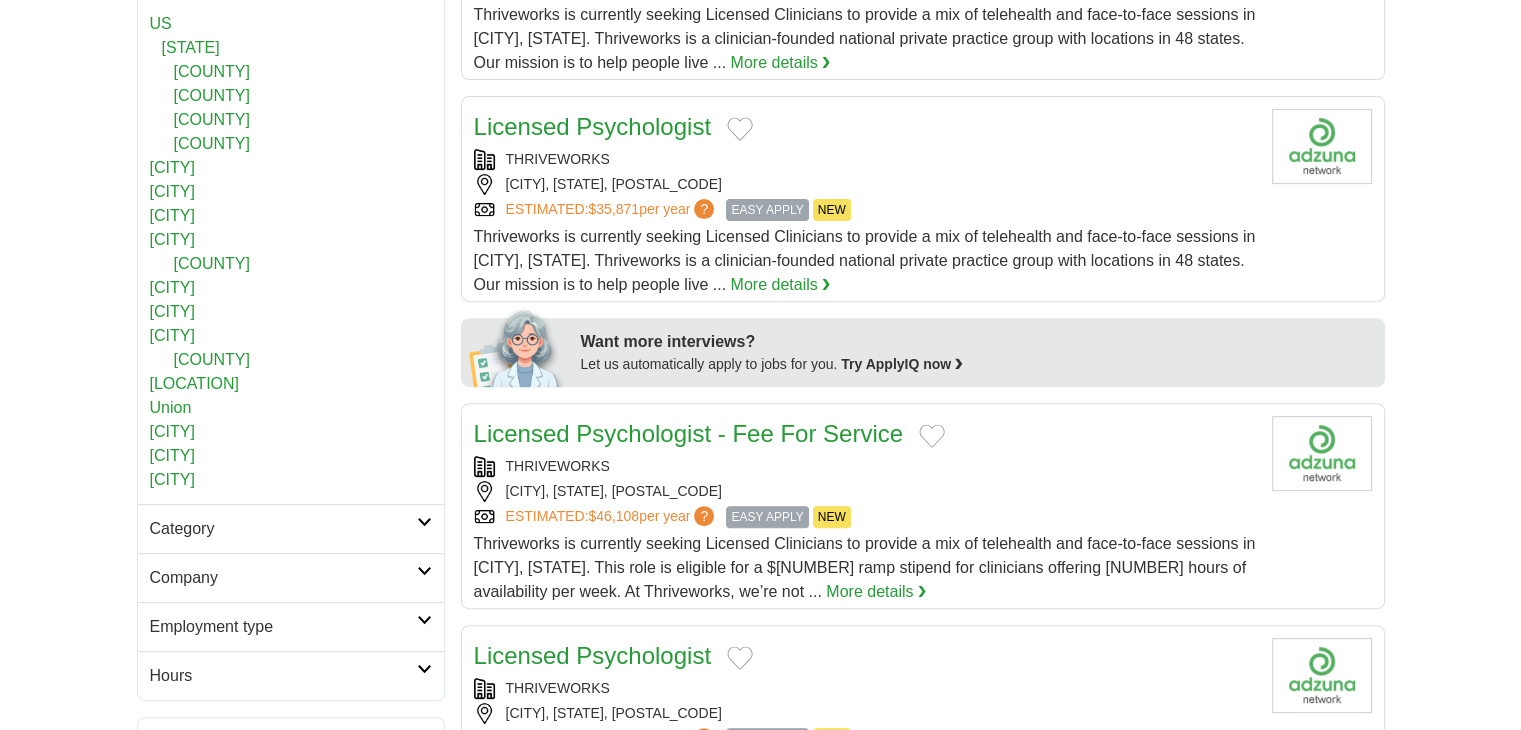 click at bounding box center (424, 522) 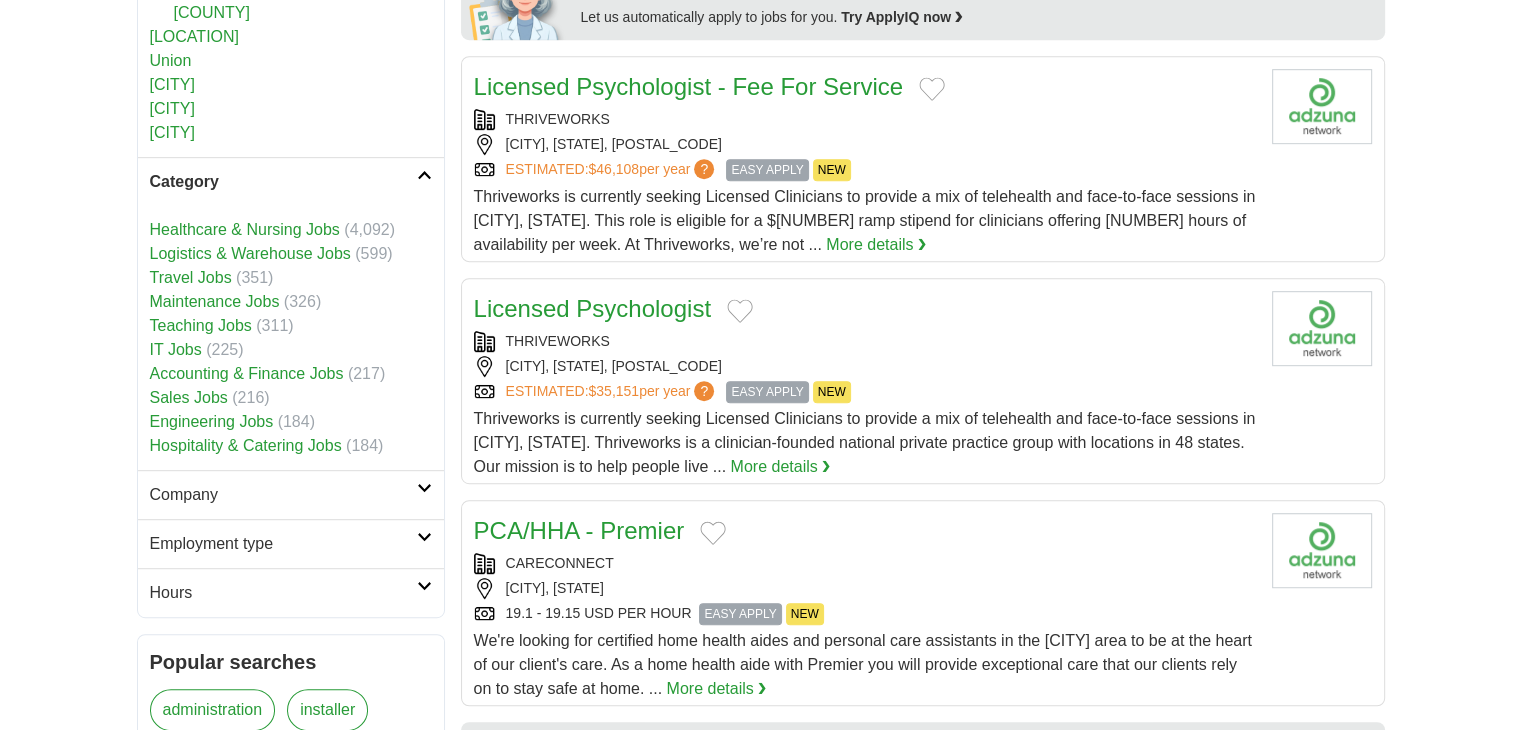 scroll, scrollTop: 1011, scrollLeft: 0, axis: vertical 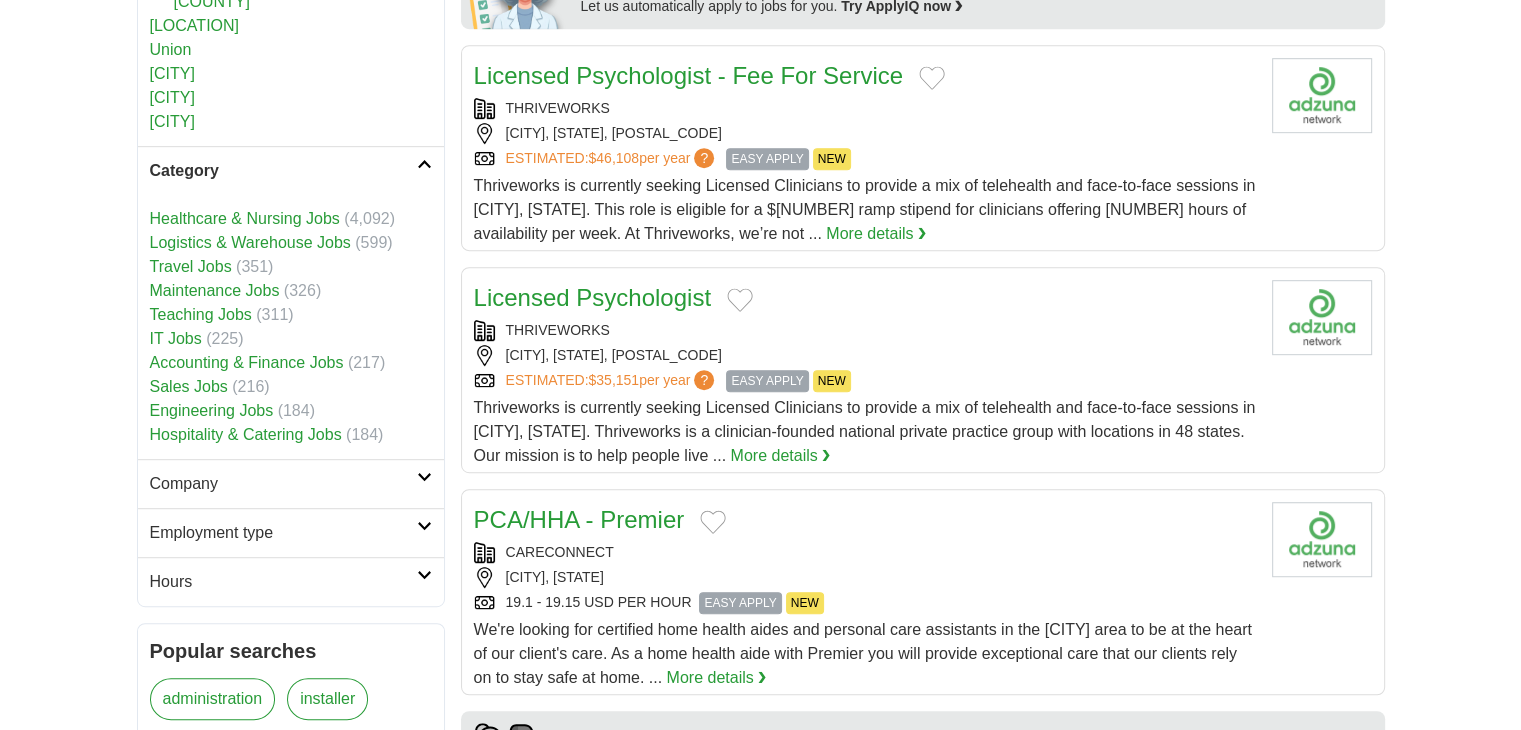 click at bounding box center [424, 526] 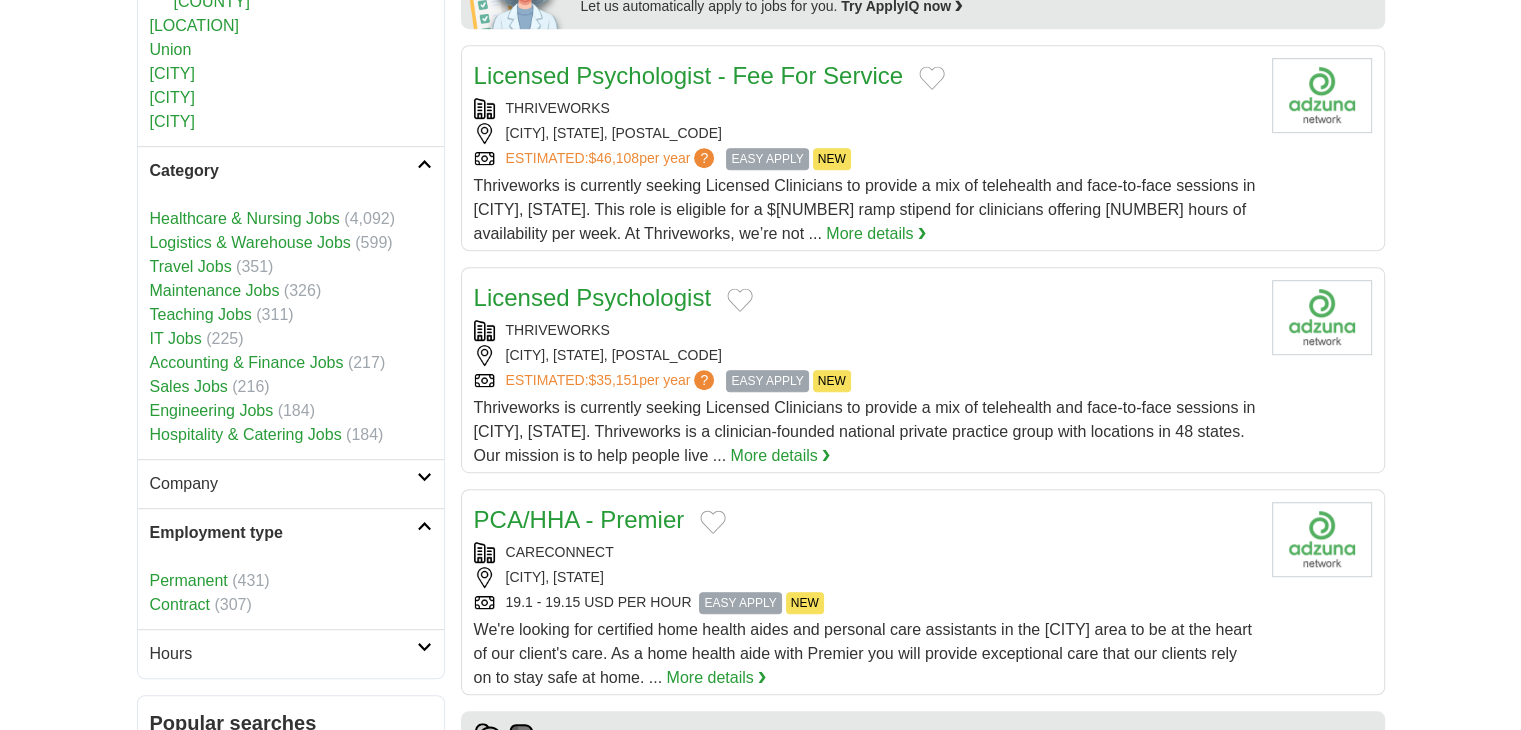 click at bounding box center [424, 526] 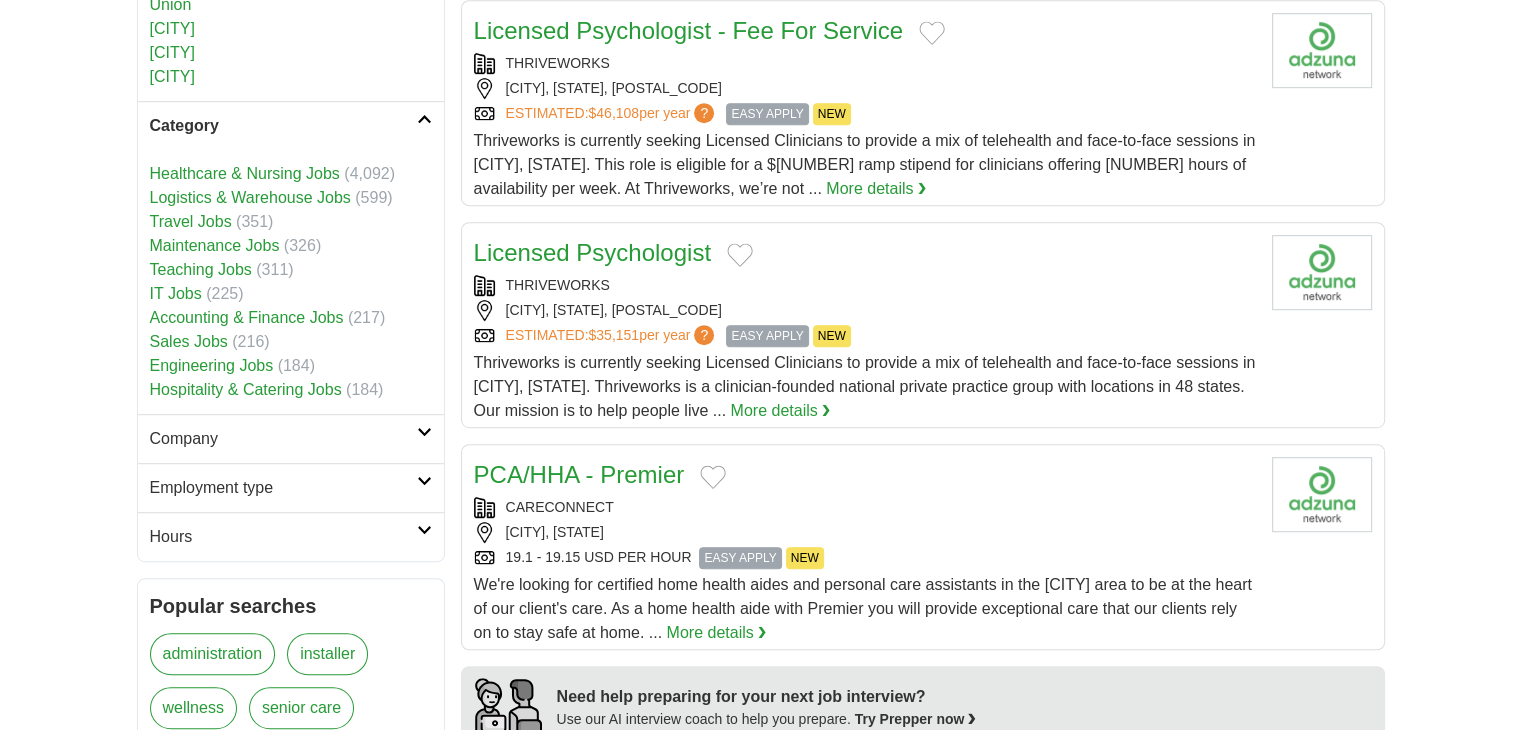 scroll, scrollTop: 1057, scrollLeft: 0, axis: vertical 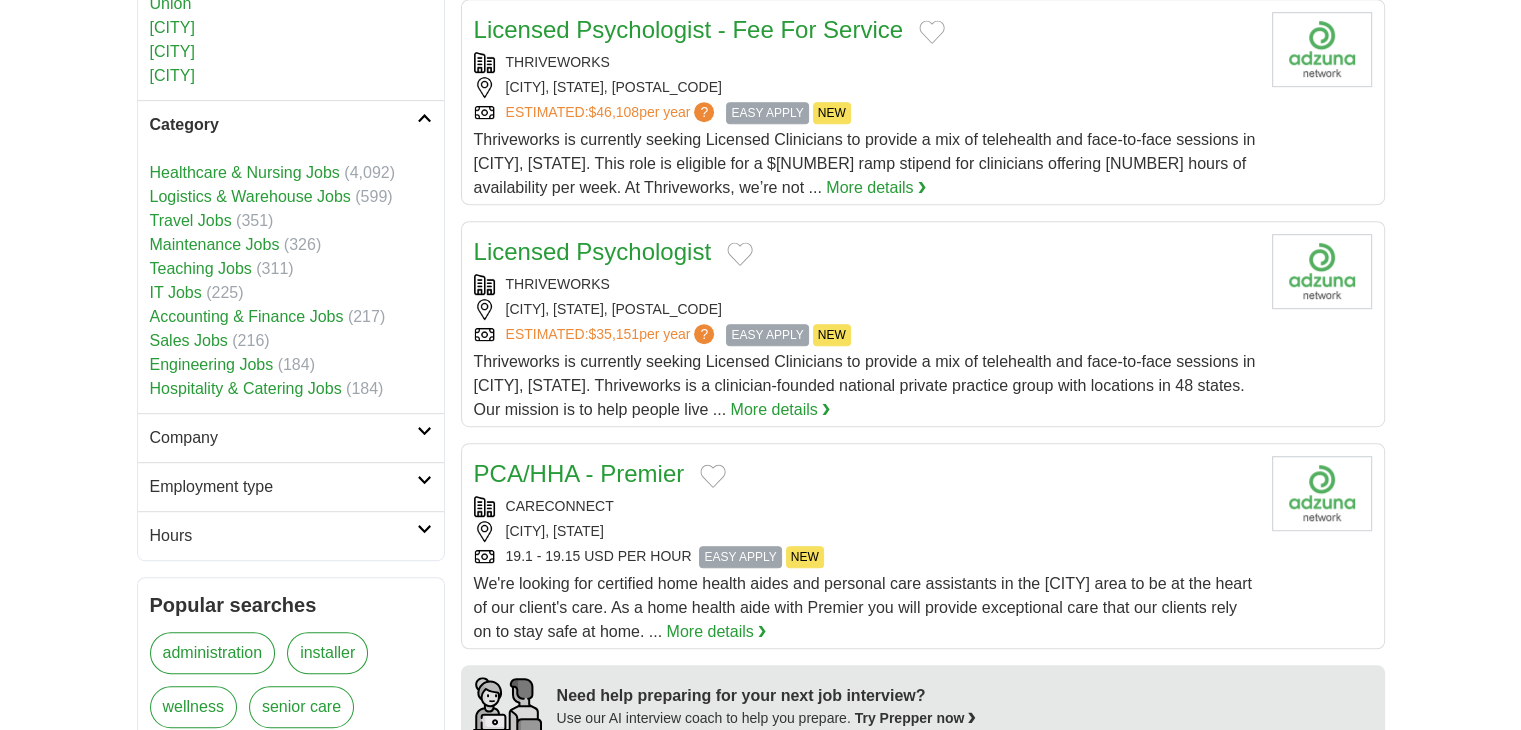 click at bounding box center [424, 529] 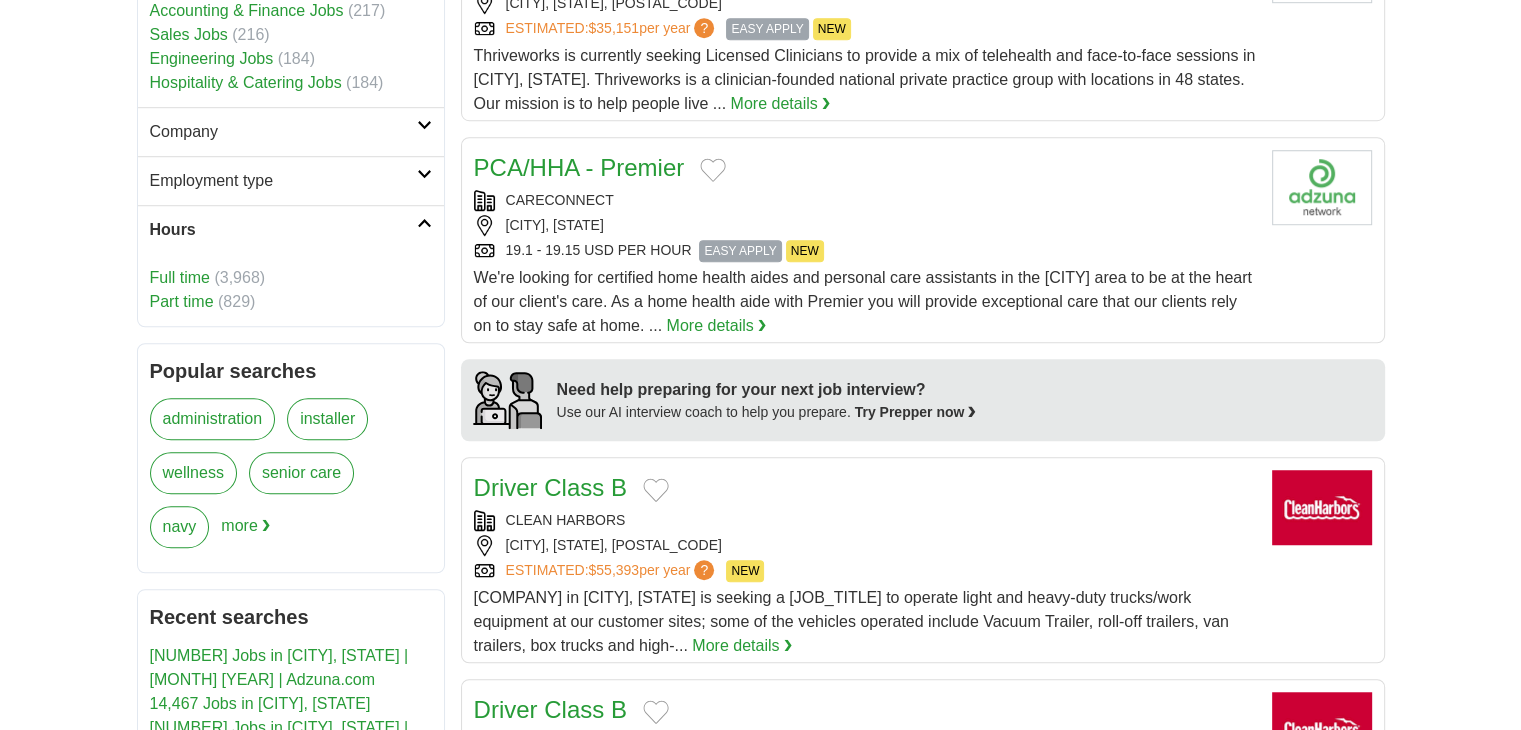 scroll, scrollTop: 1415, scrollLeft: 0, axis: vertical 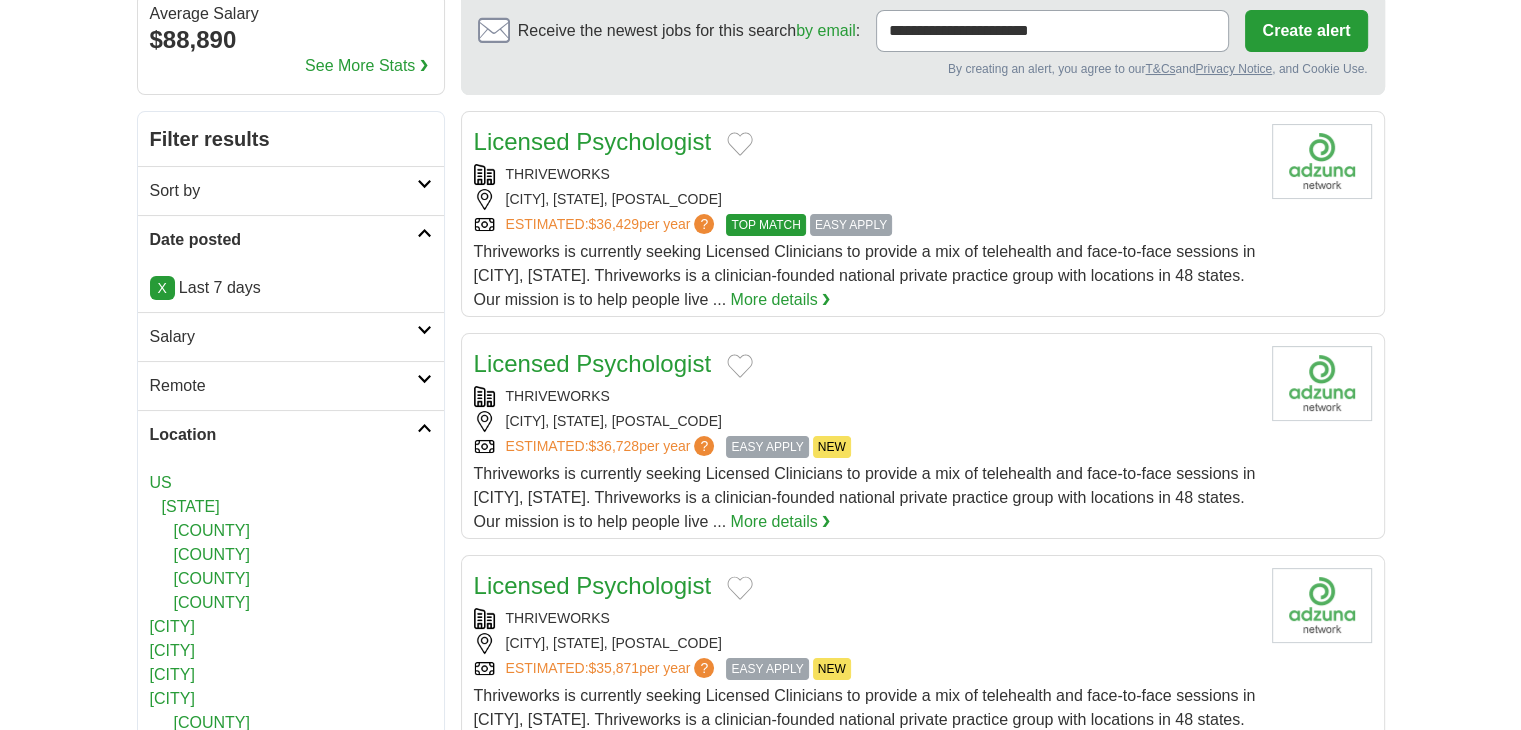 click on "Sort by" at bounding box center [291, 190] 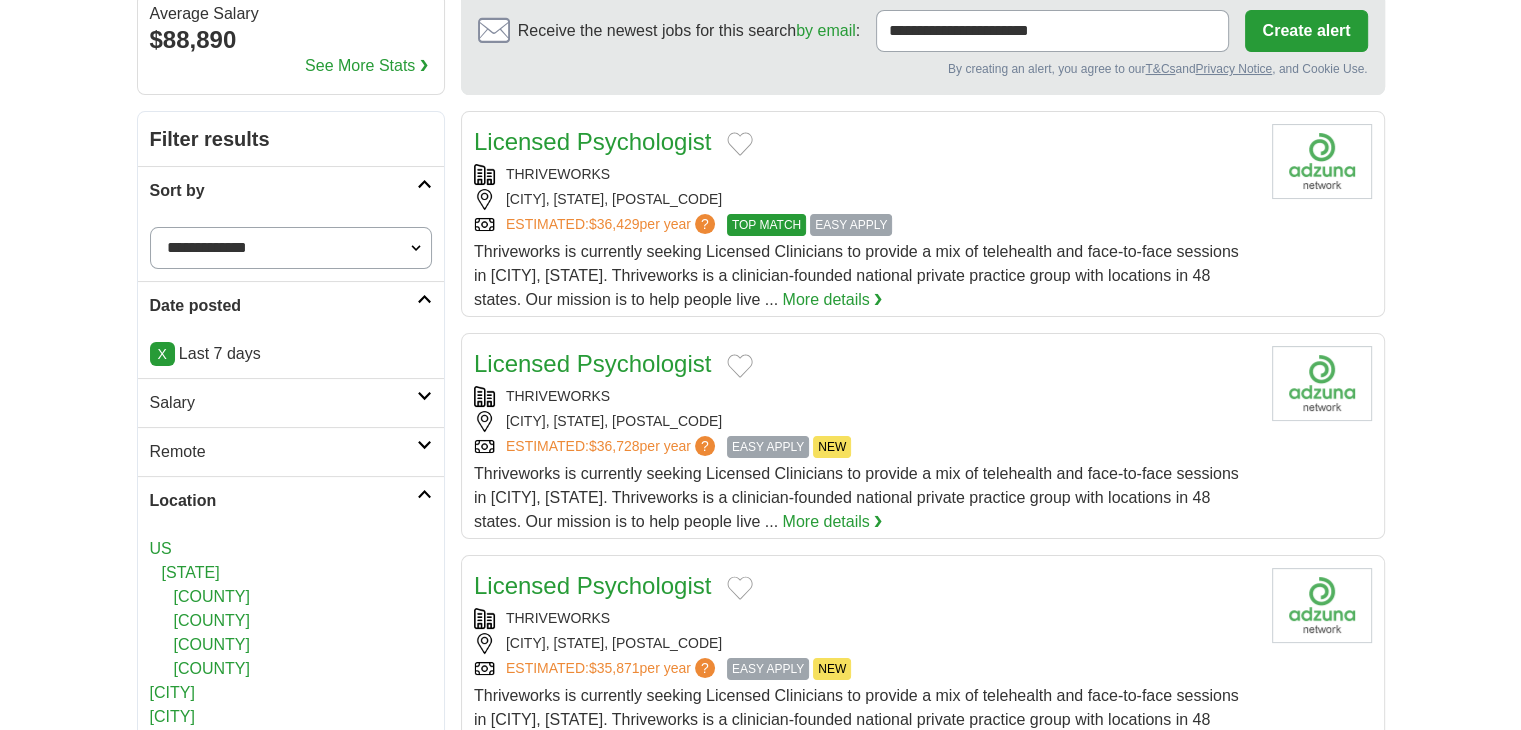 click on "Sort by" at bounding box center (291, 190) 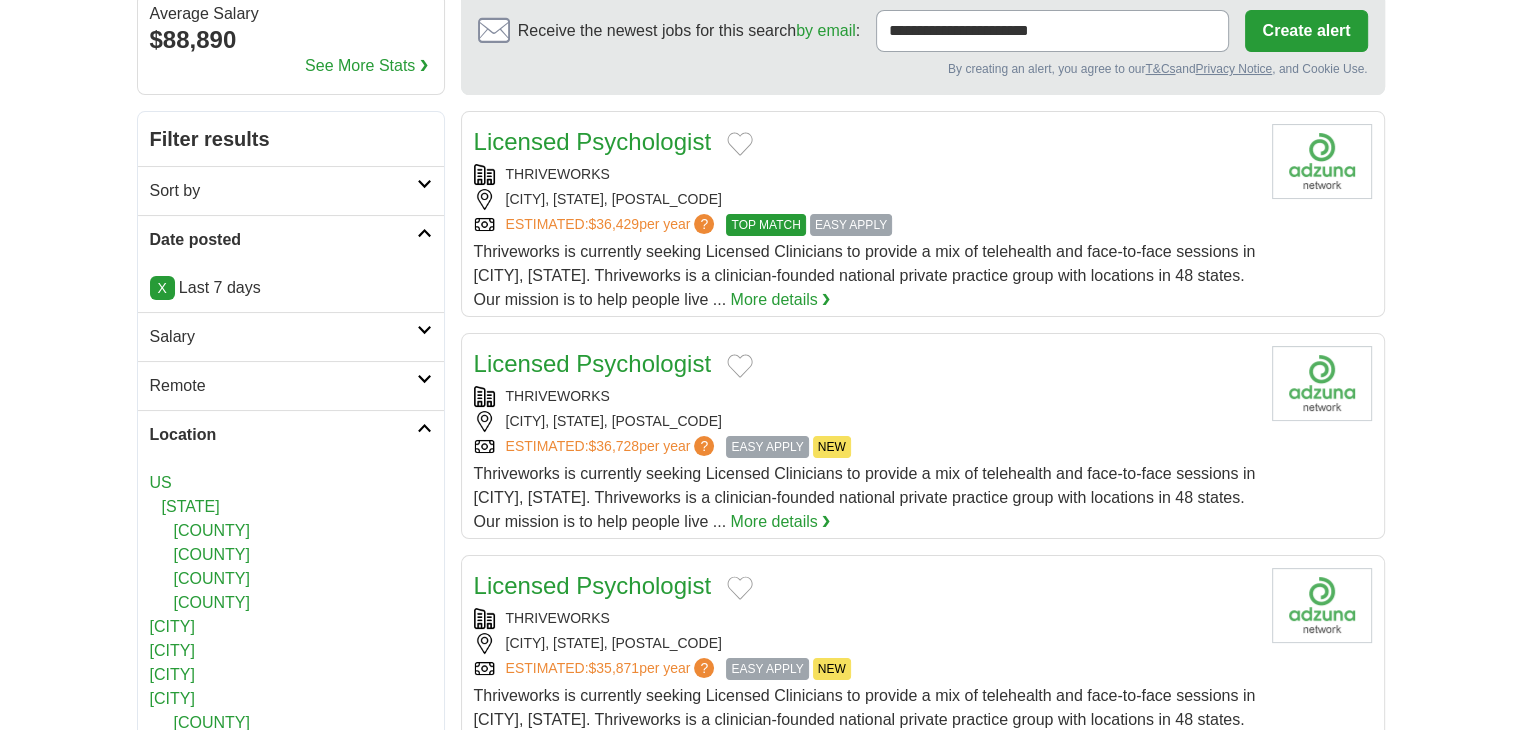 click at bounding box center (424, 330) 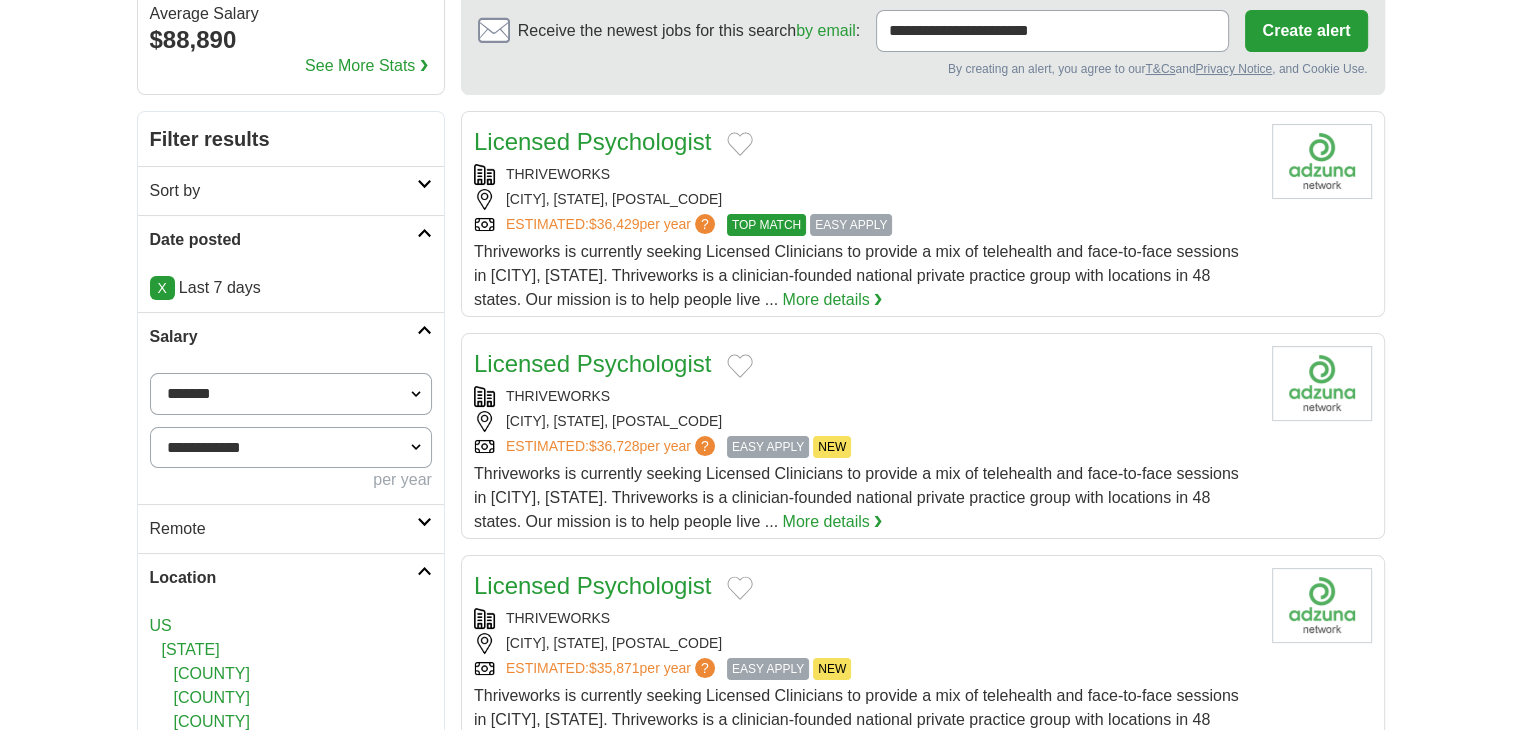 drag, startPoint x: 258, startPoint y: 389, endPoint x: 160, endPoint y: 385, distance: 98.0816 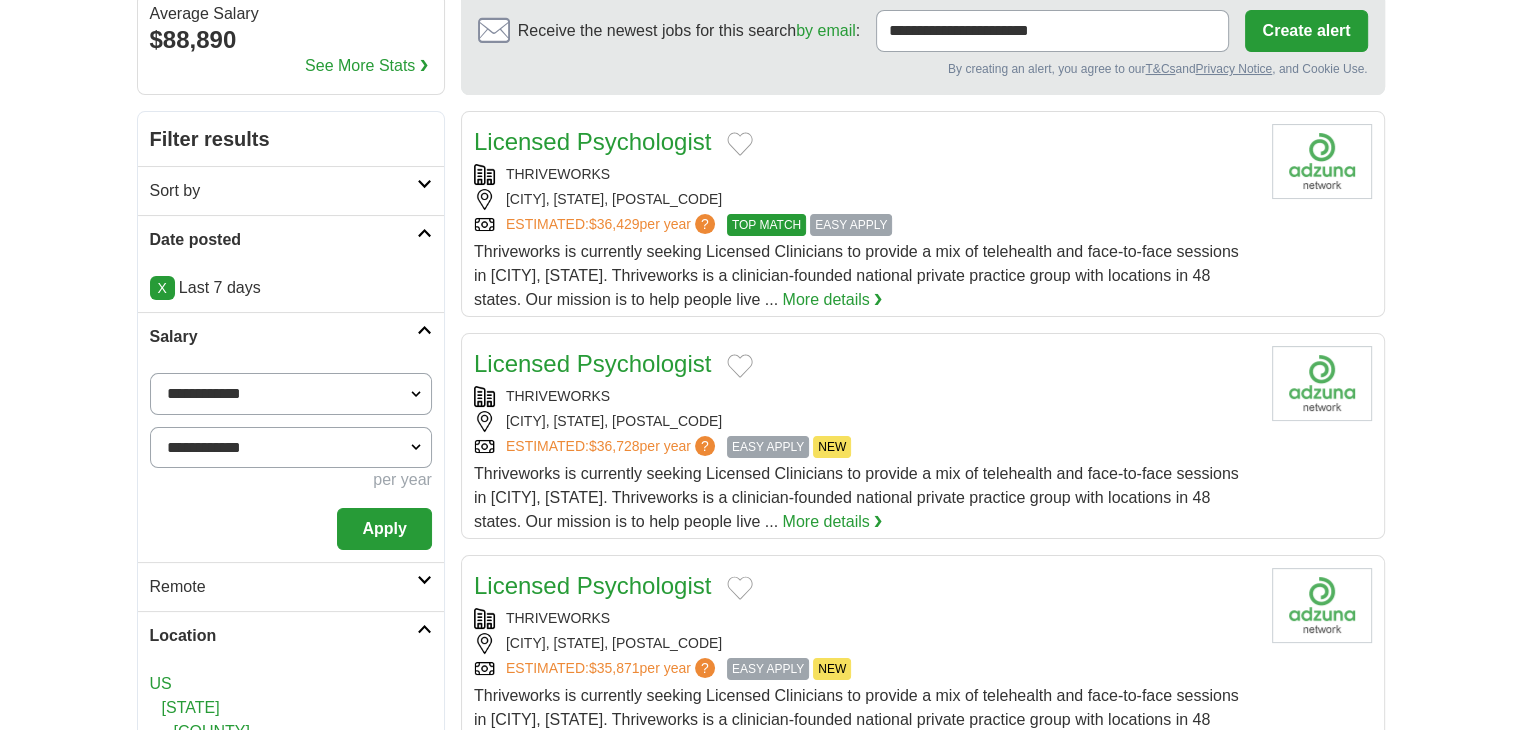 click on "**********" at bounding box center (291, 448) 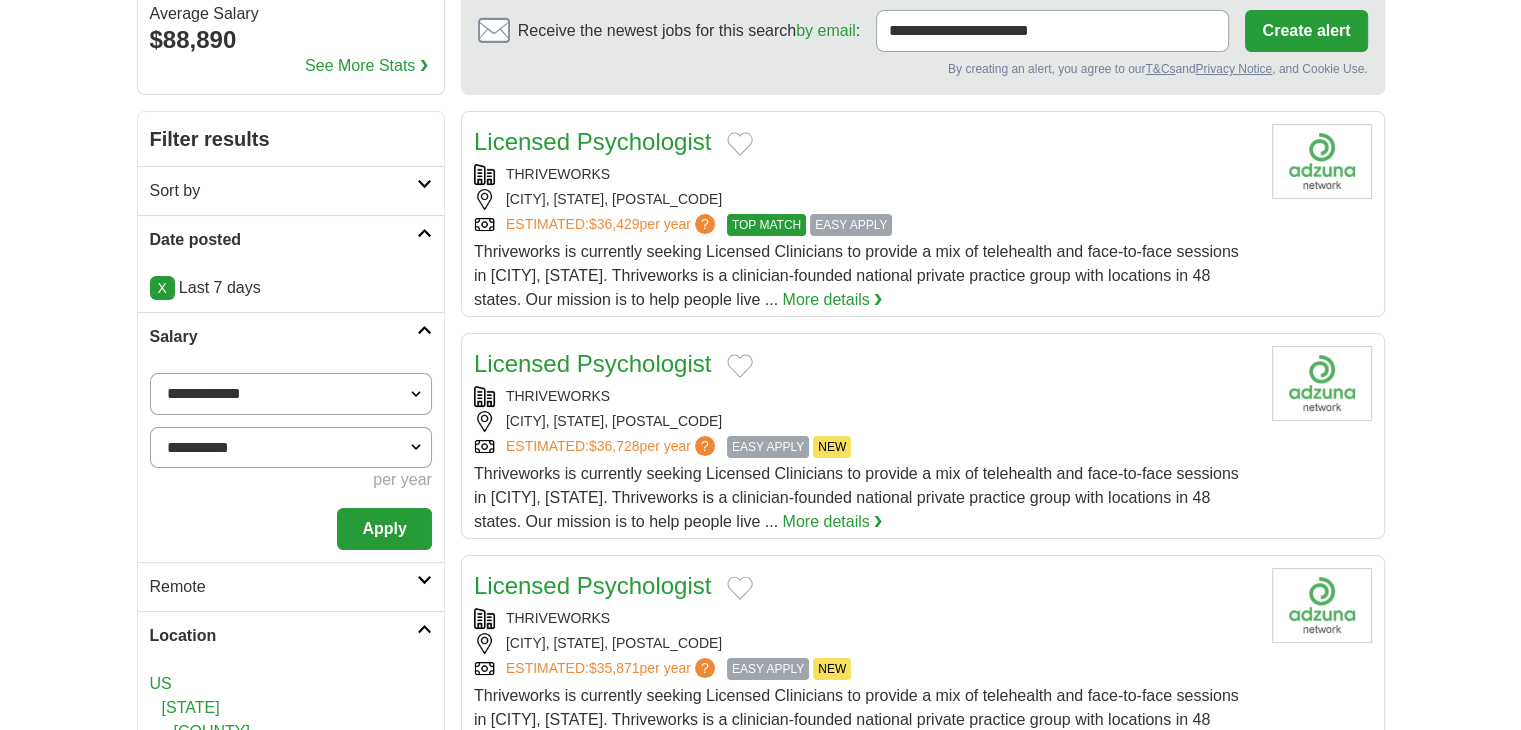 click on "**********" at bounding box center [291, 448] 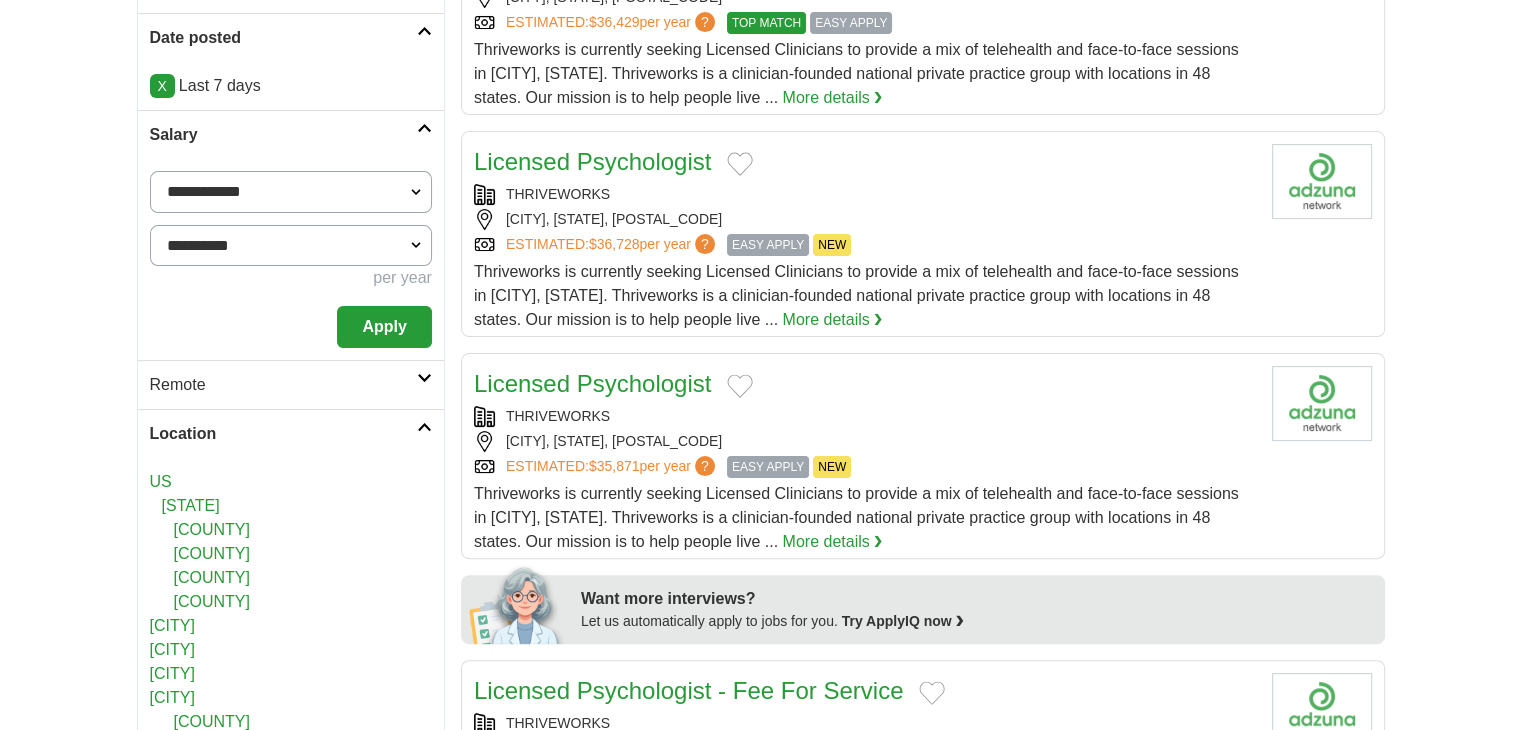scroll, scrollTop: 396, scrollLeft: 0, axis: vertical 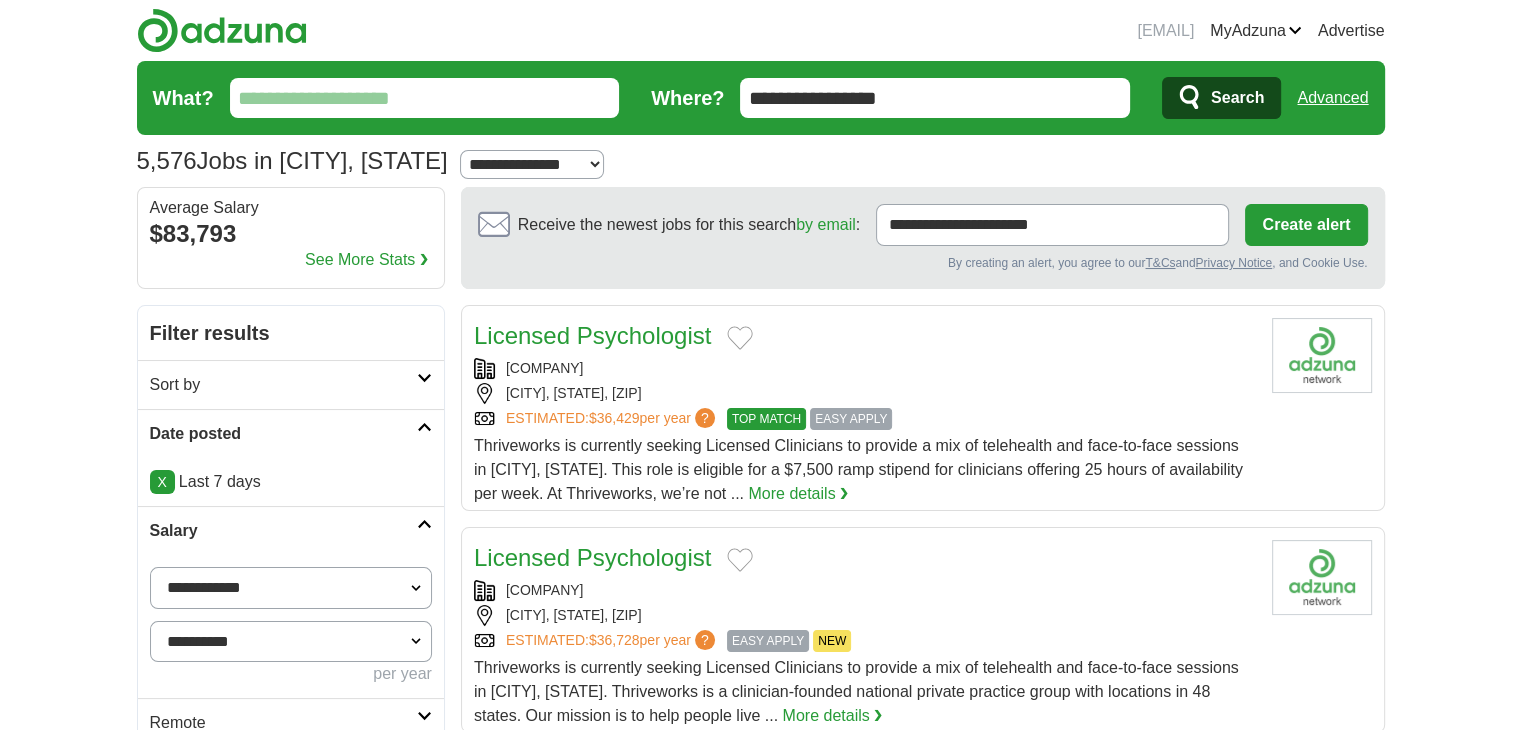 click on "What?" at bounding box center [425, 98] 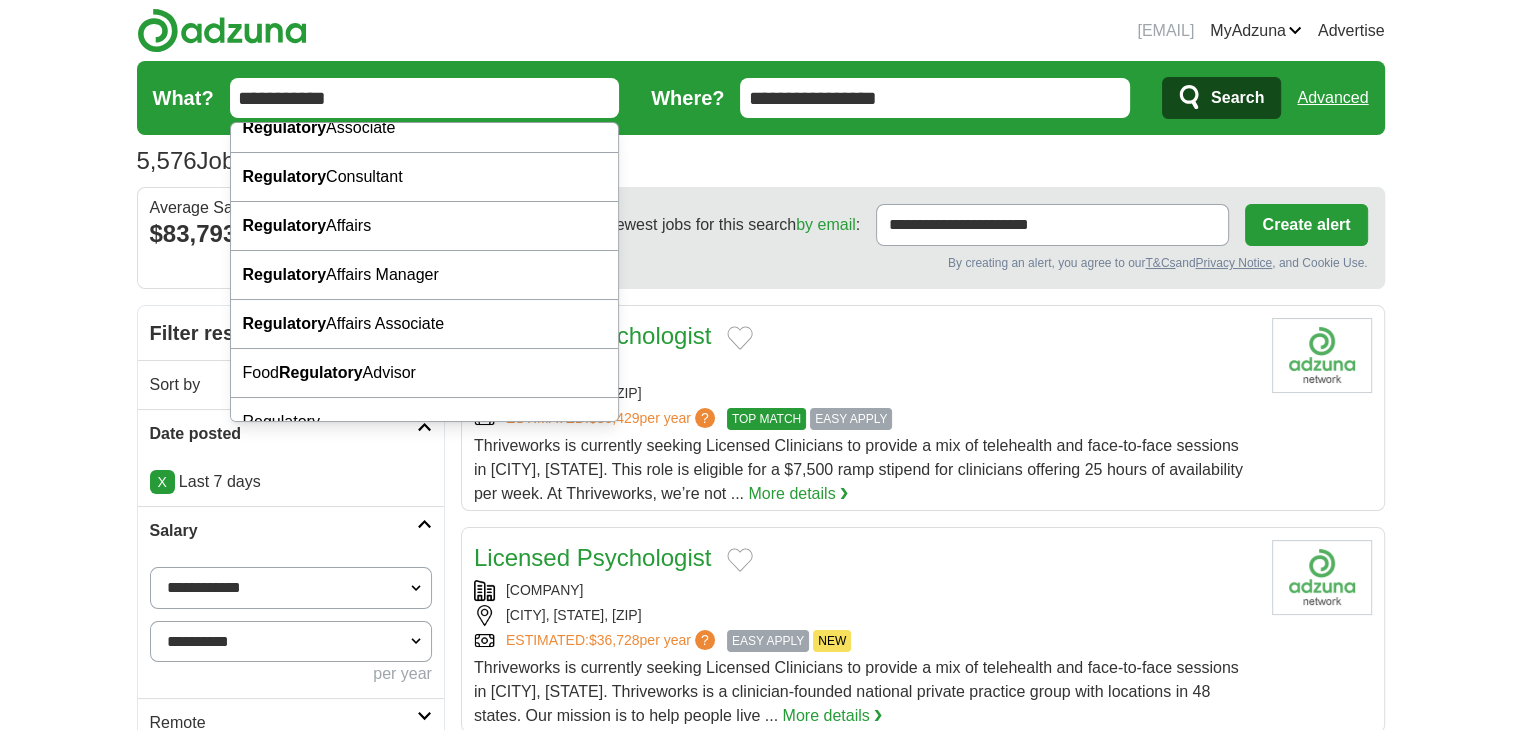 scroll, scrollTop: 85, scrollLeft: 0, axis: vertical 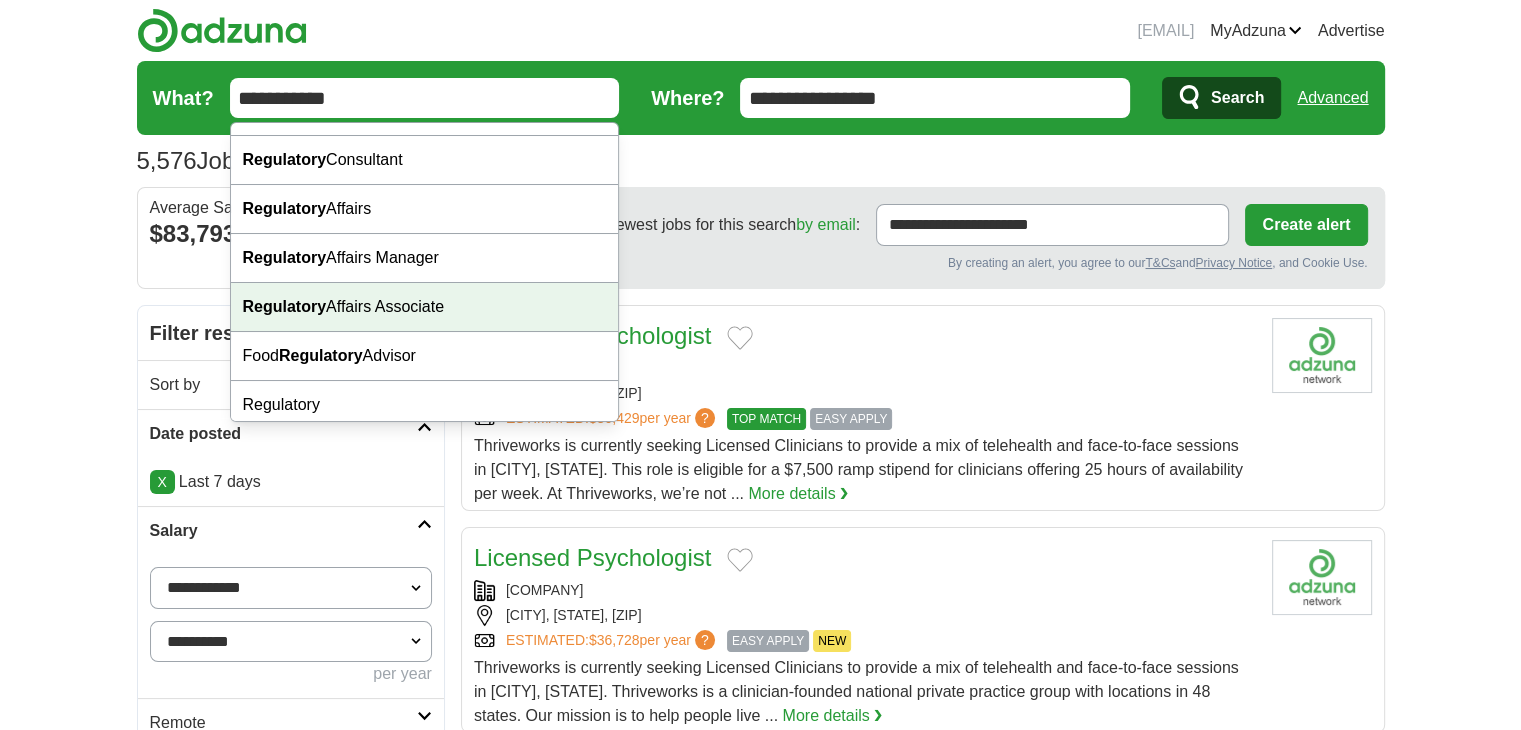 click on "Regulatory  Affairs Associate" at bounding box center (425, 307) 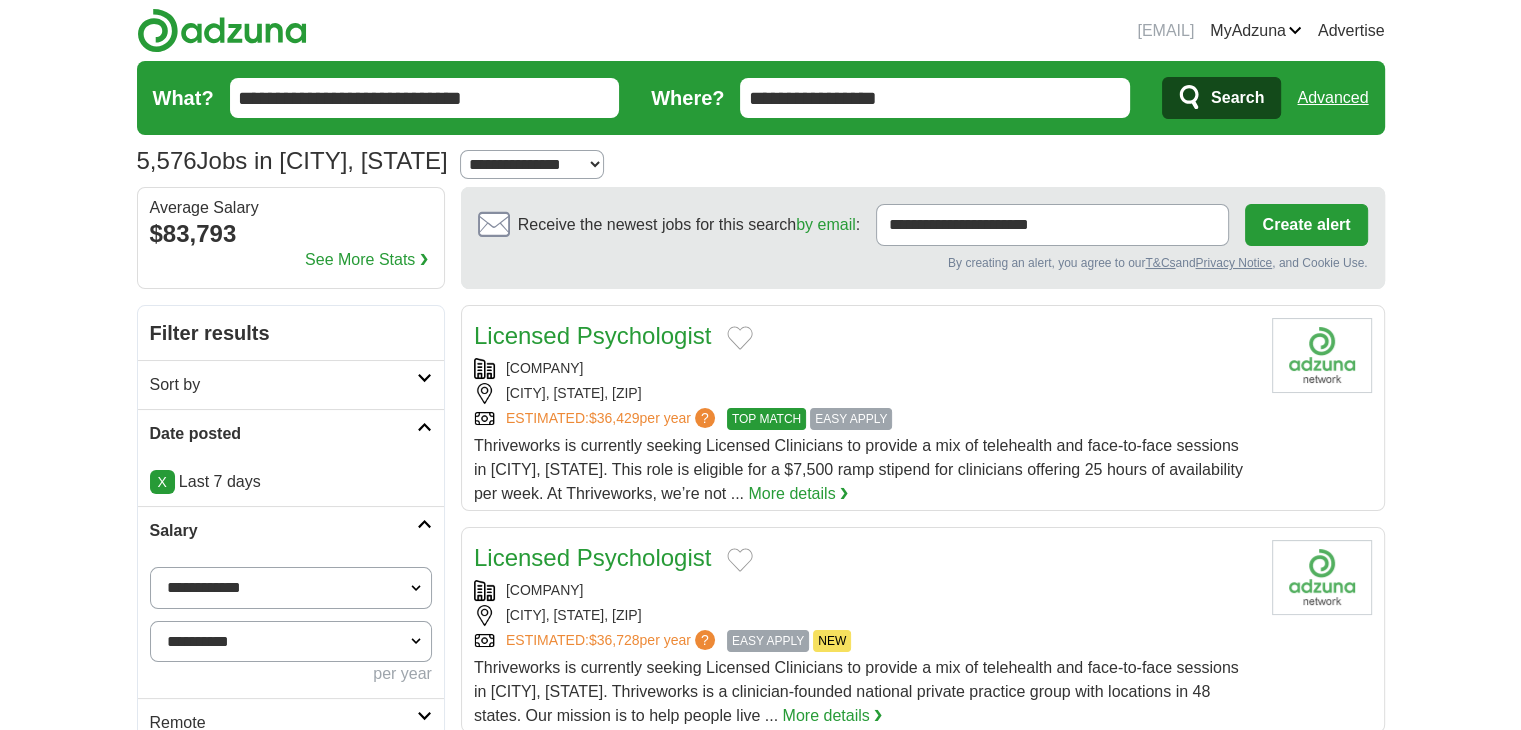 click on "**********" at bounding box center (532, 164) 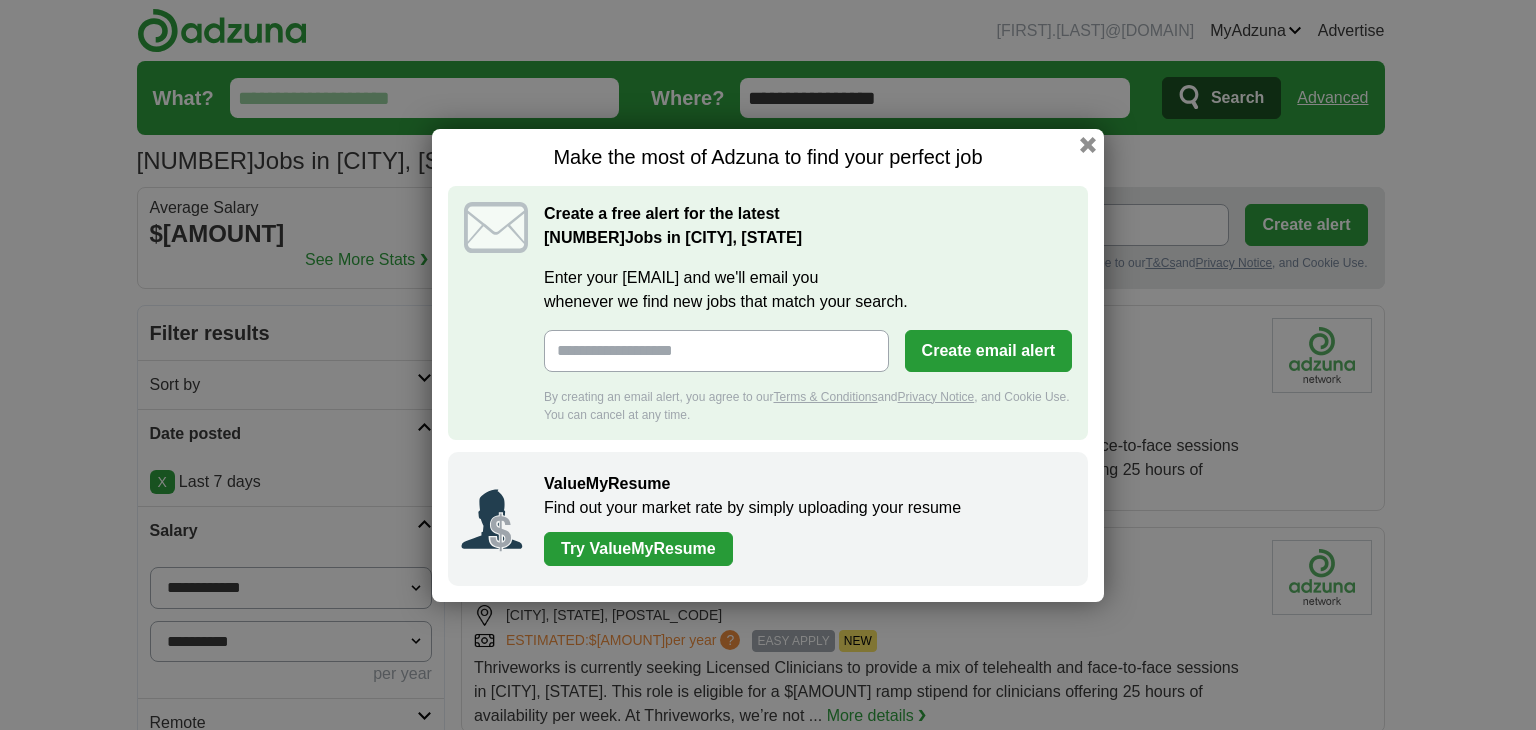 scroll, scrollTop: 0, scrollLeft: 0, axis: both 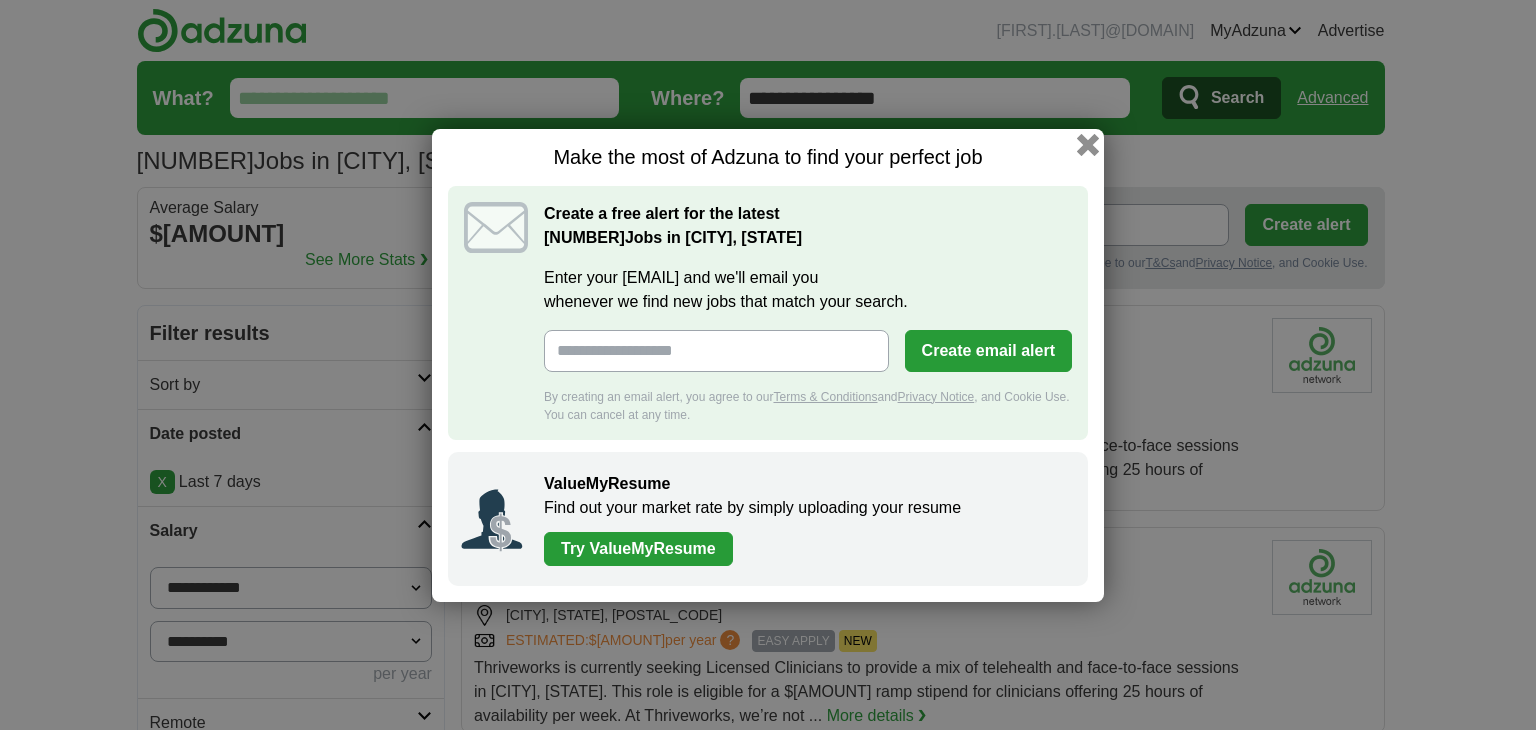 click at bounding box center (1088, 144) 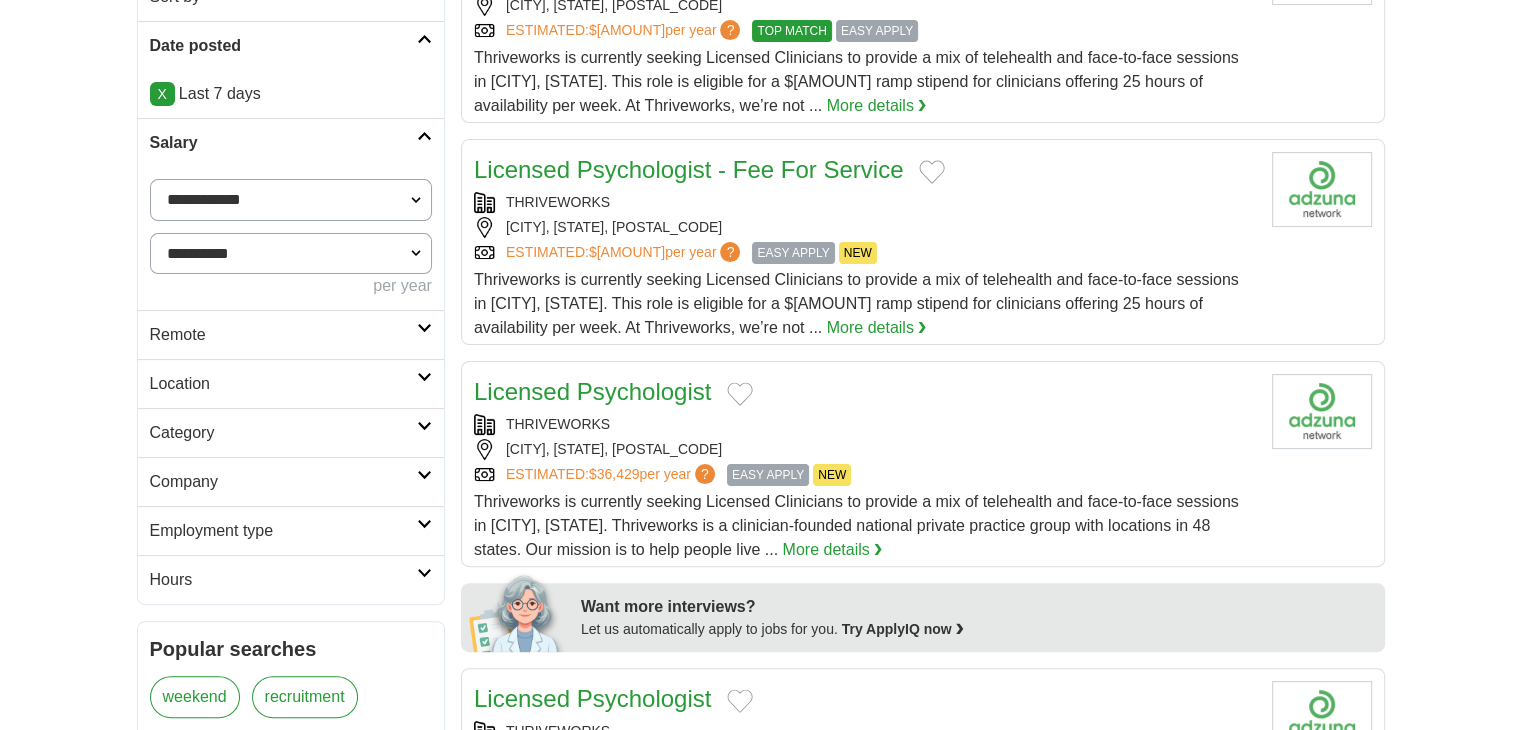 scroll, scrollTop: 392, scrollLeft: 0, axis: vertical 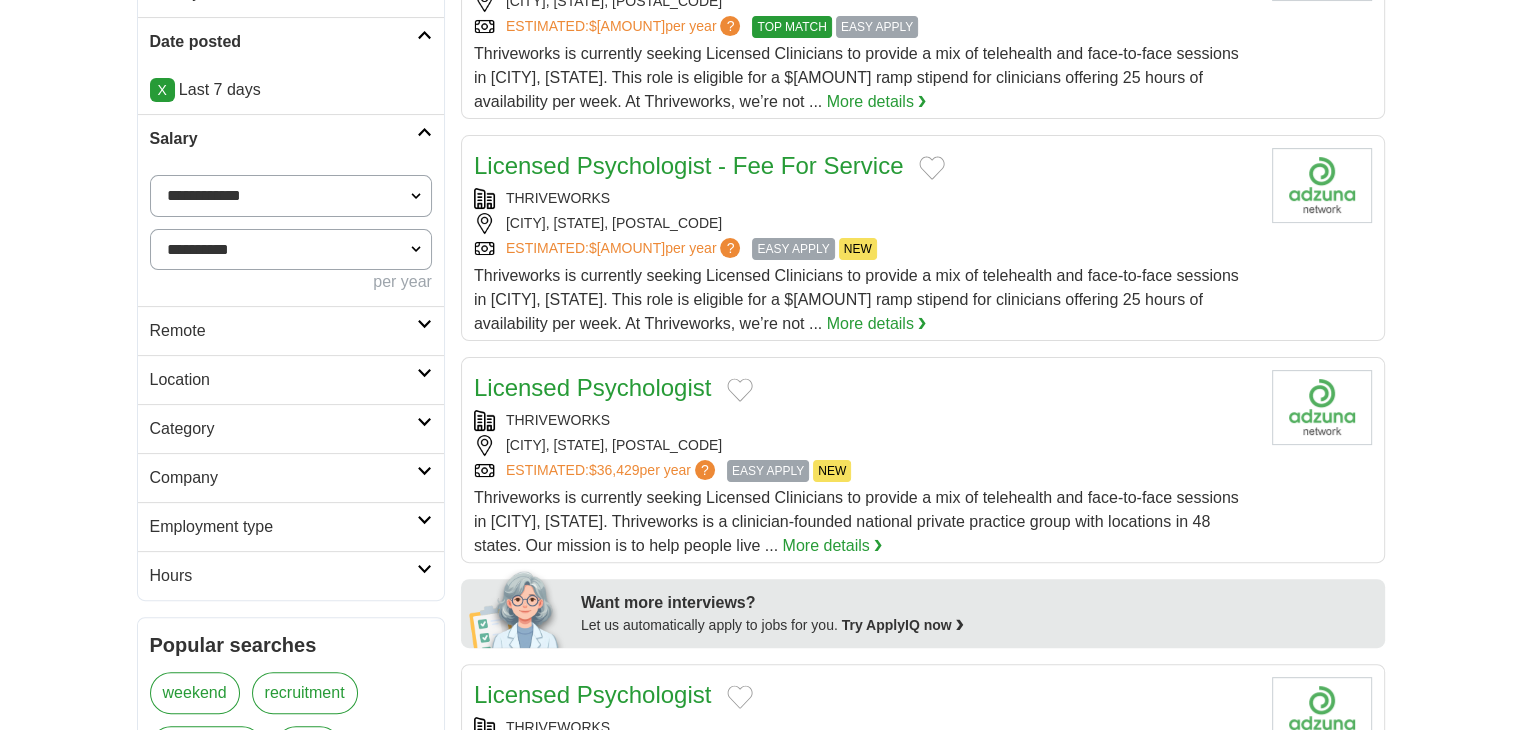 click at bounding box center (424, 324) 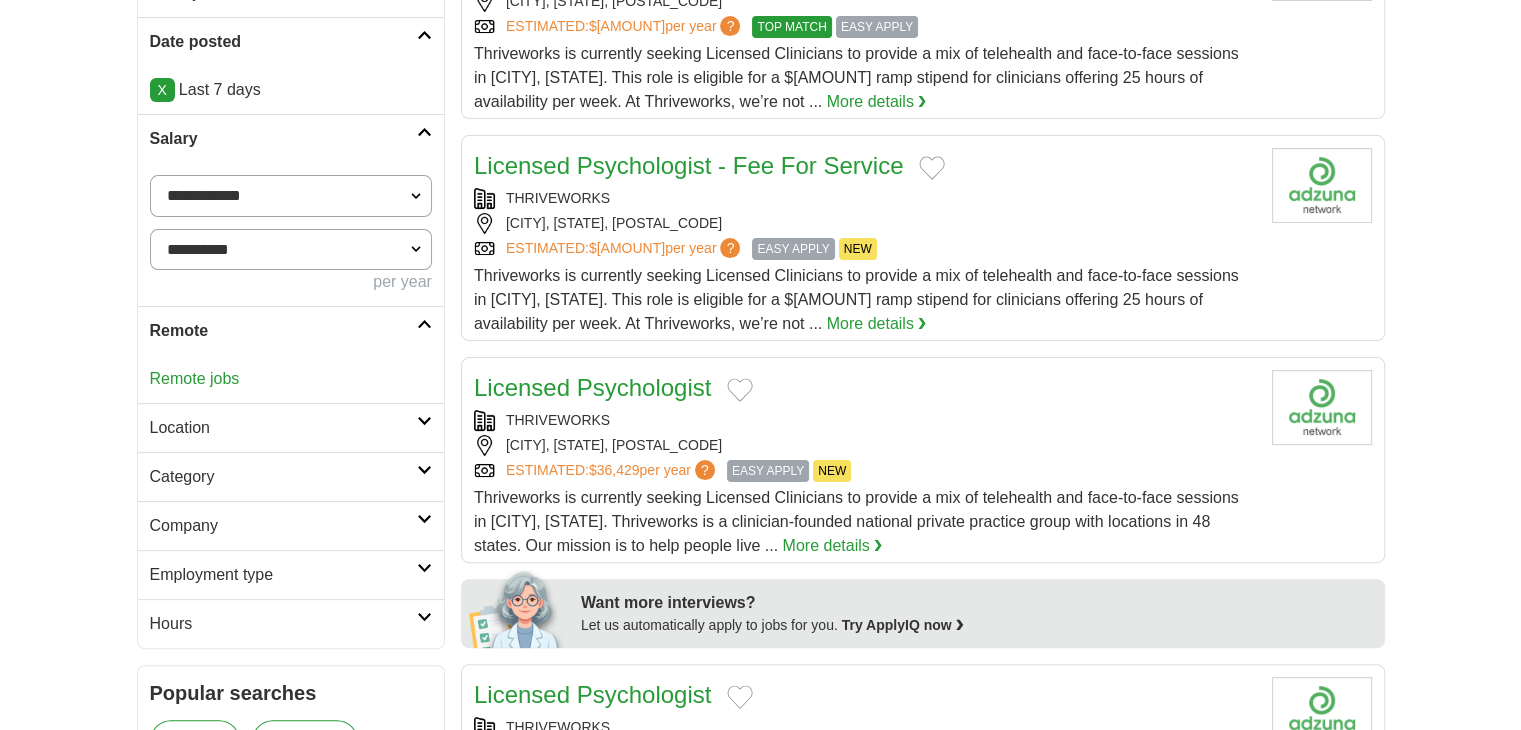 click at bounding box center [424, 324] 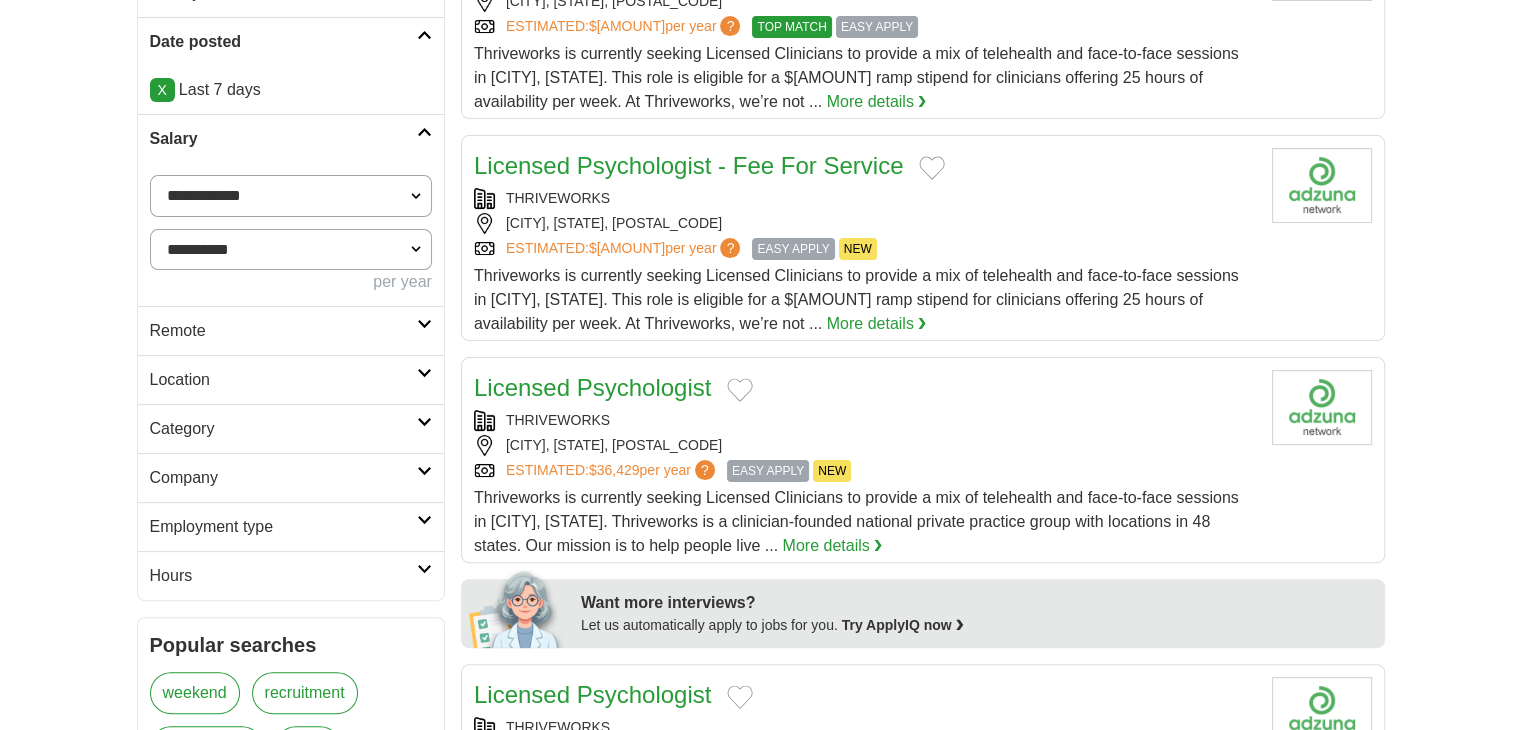 click at bounding box center [424, 373] 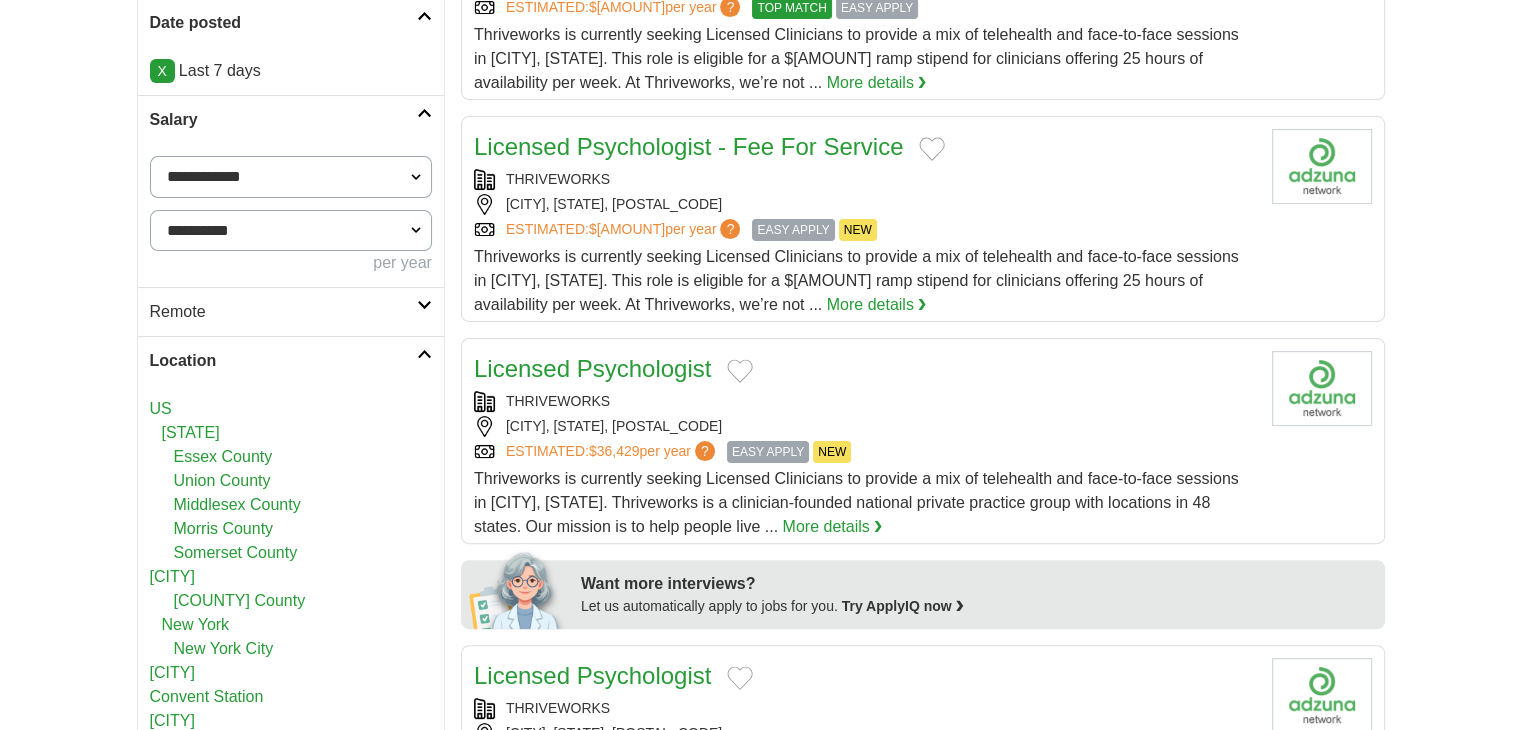 scroll, scrollTop: 454, scrollLeft: 0, axis: vertical 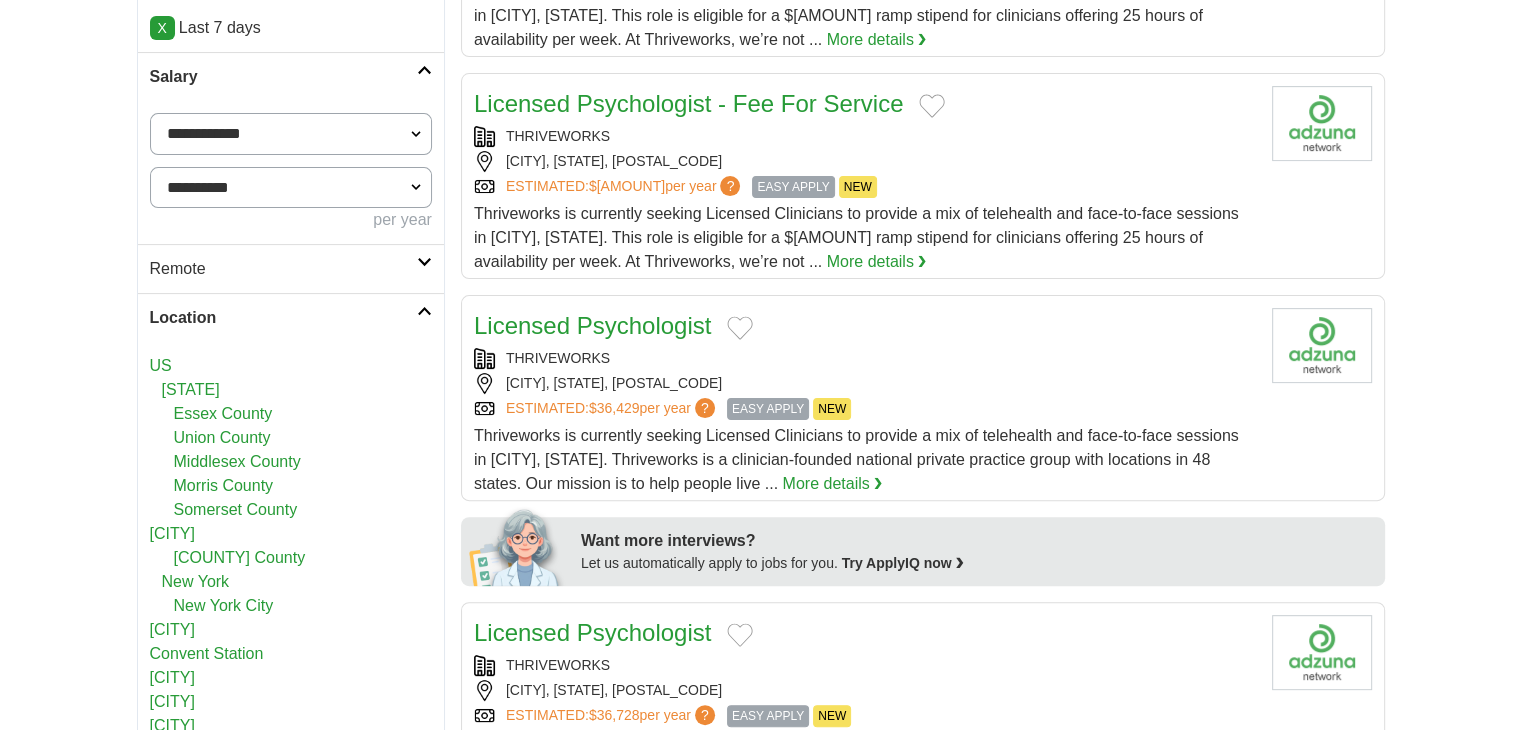 click at bounding box center [424, 311] 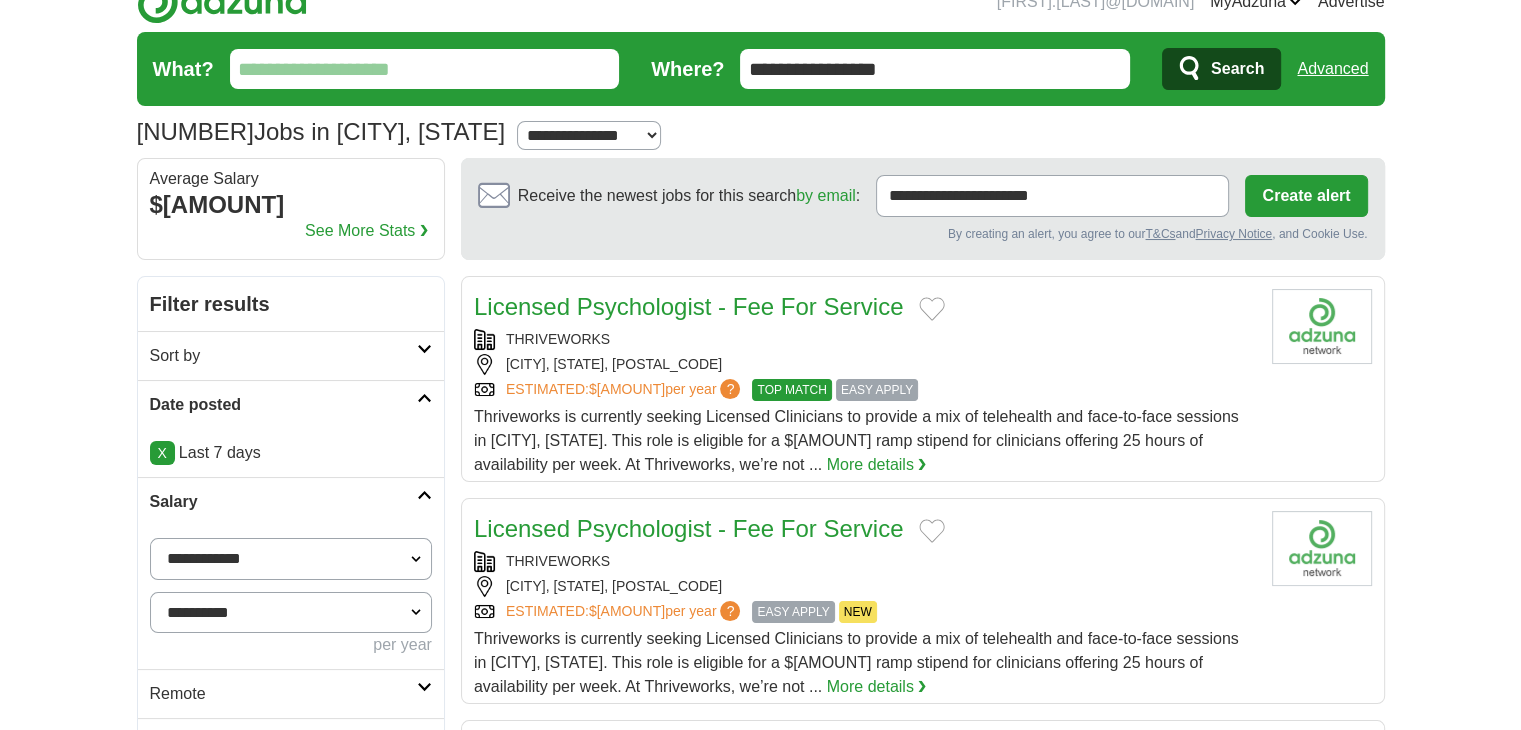 scroll, scrollTop: 0, scrollLeft: 0, axis: both 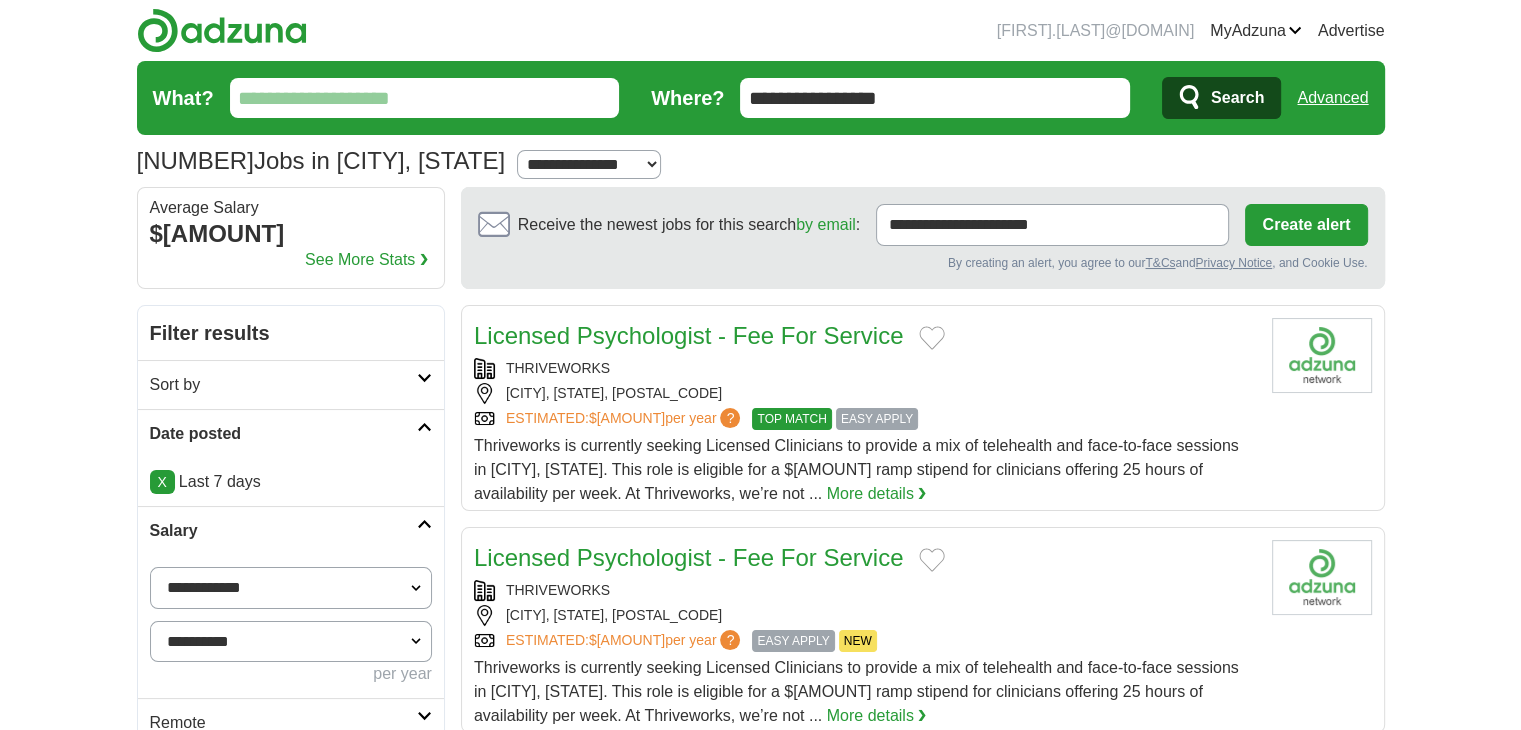 click on "What?" at bounding box center [425, 98] 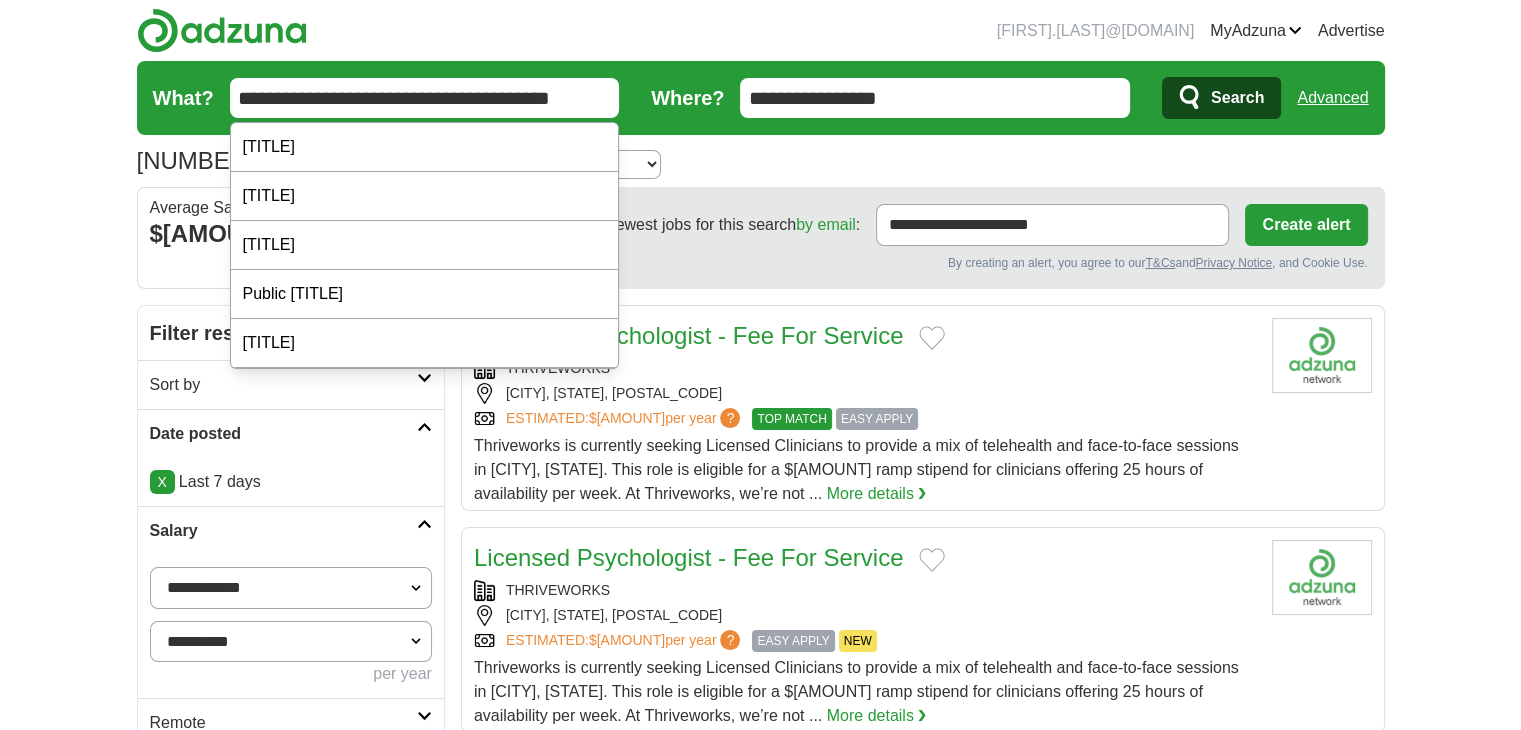 type on "**********" 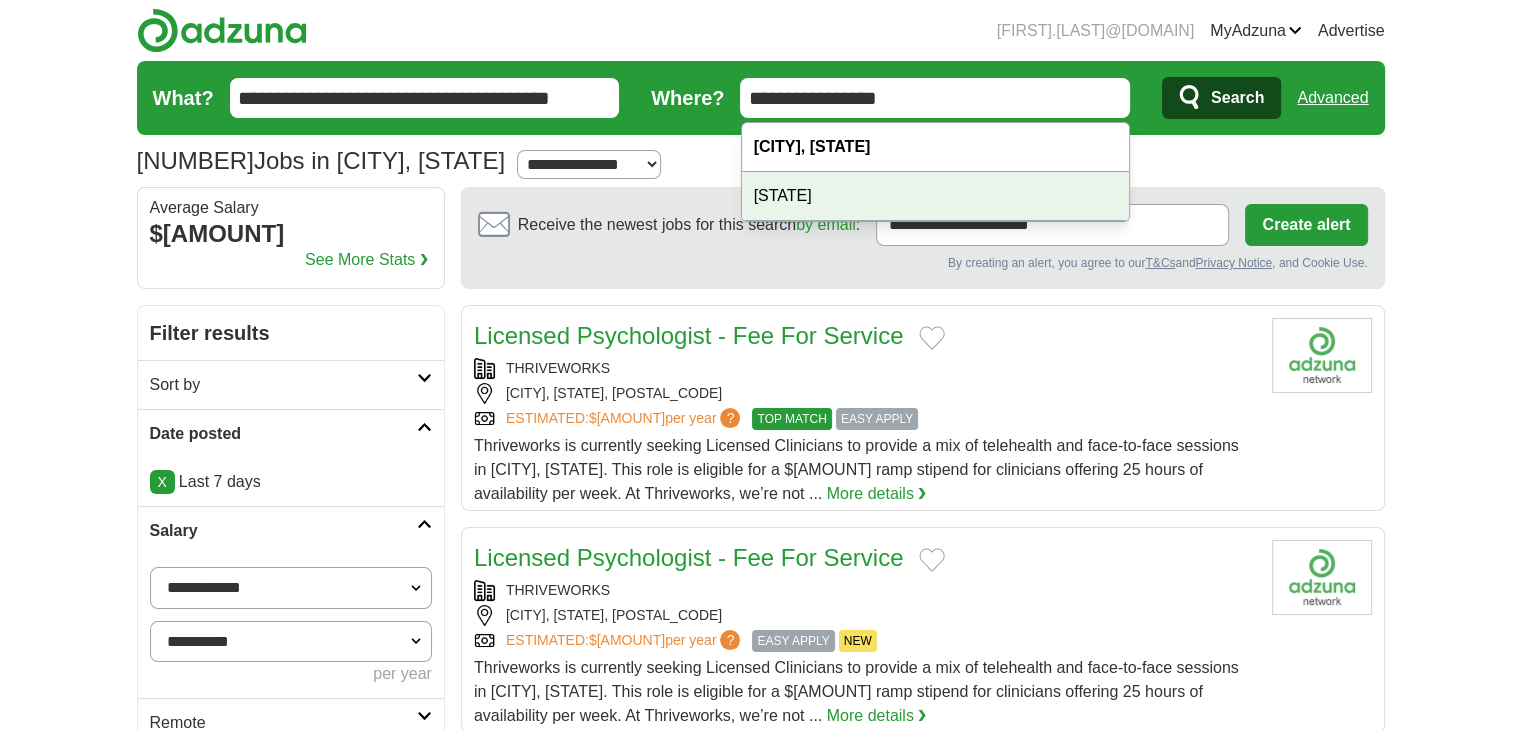 click on "New Jersey" at bounding box center (936, 196) 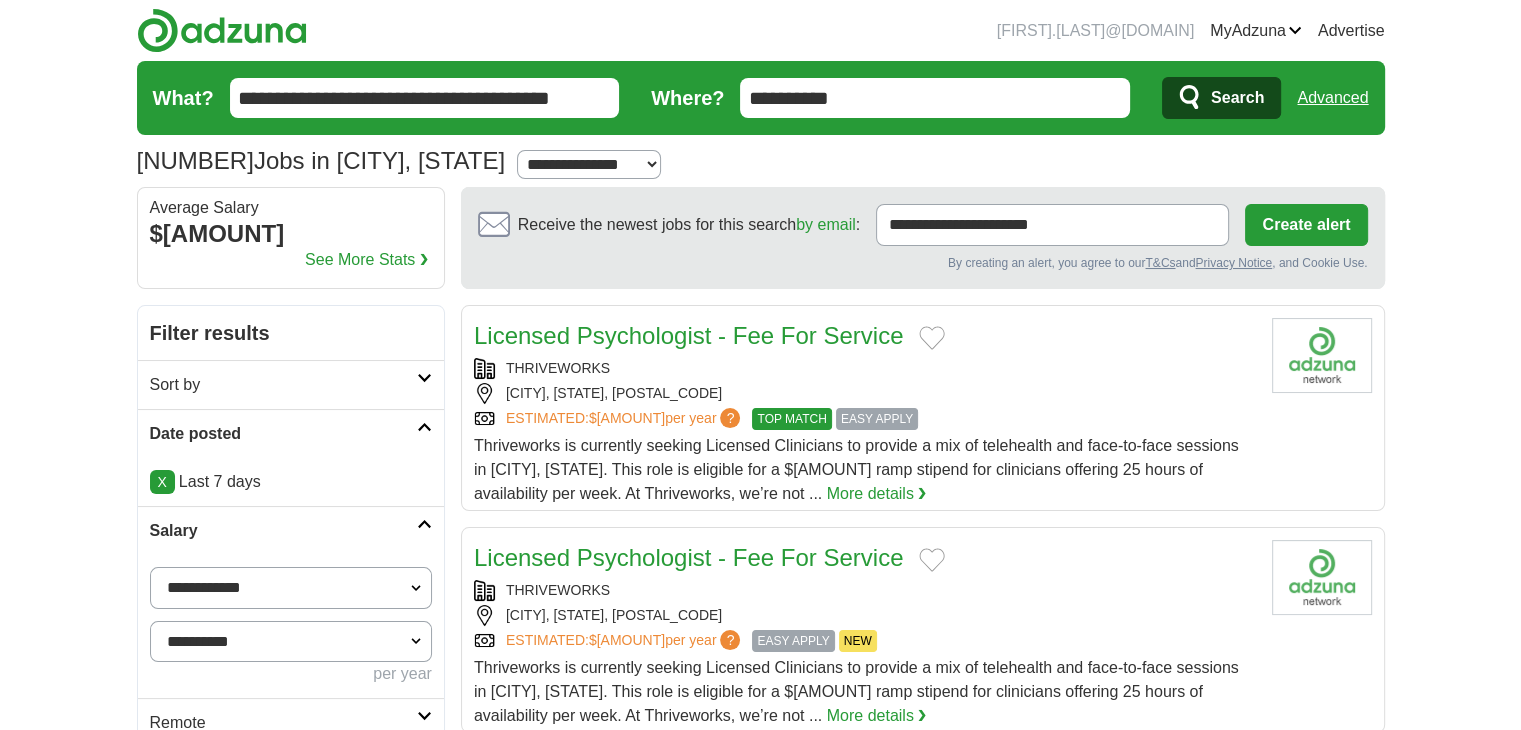 click on "Search" at bounding box center (1221, 98) 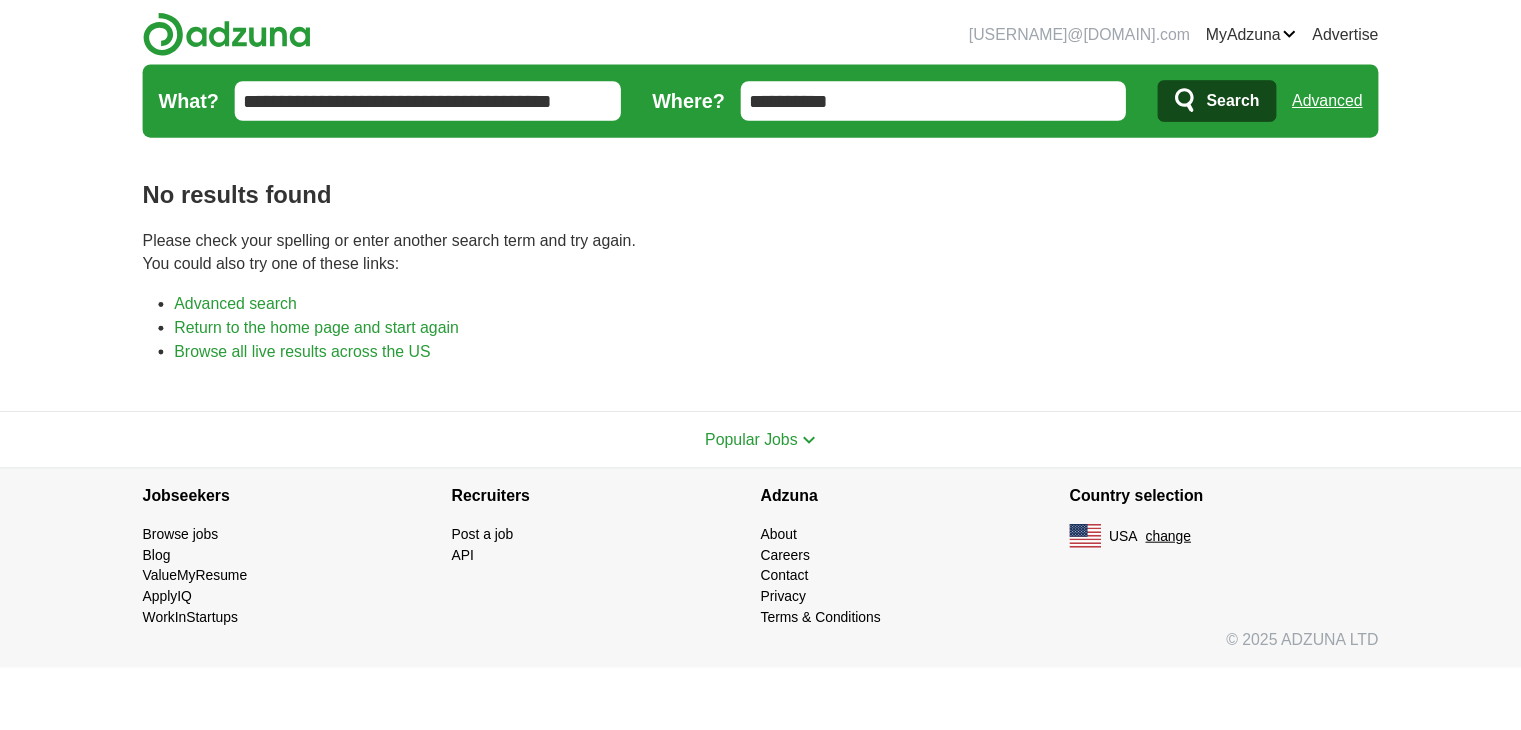 scroll, scrollTop: 0, scrollLeft: 0, axis: both 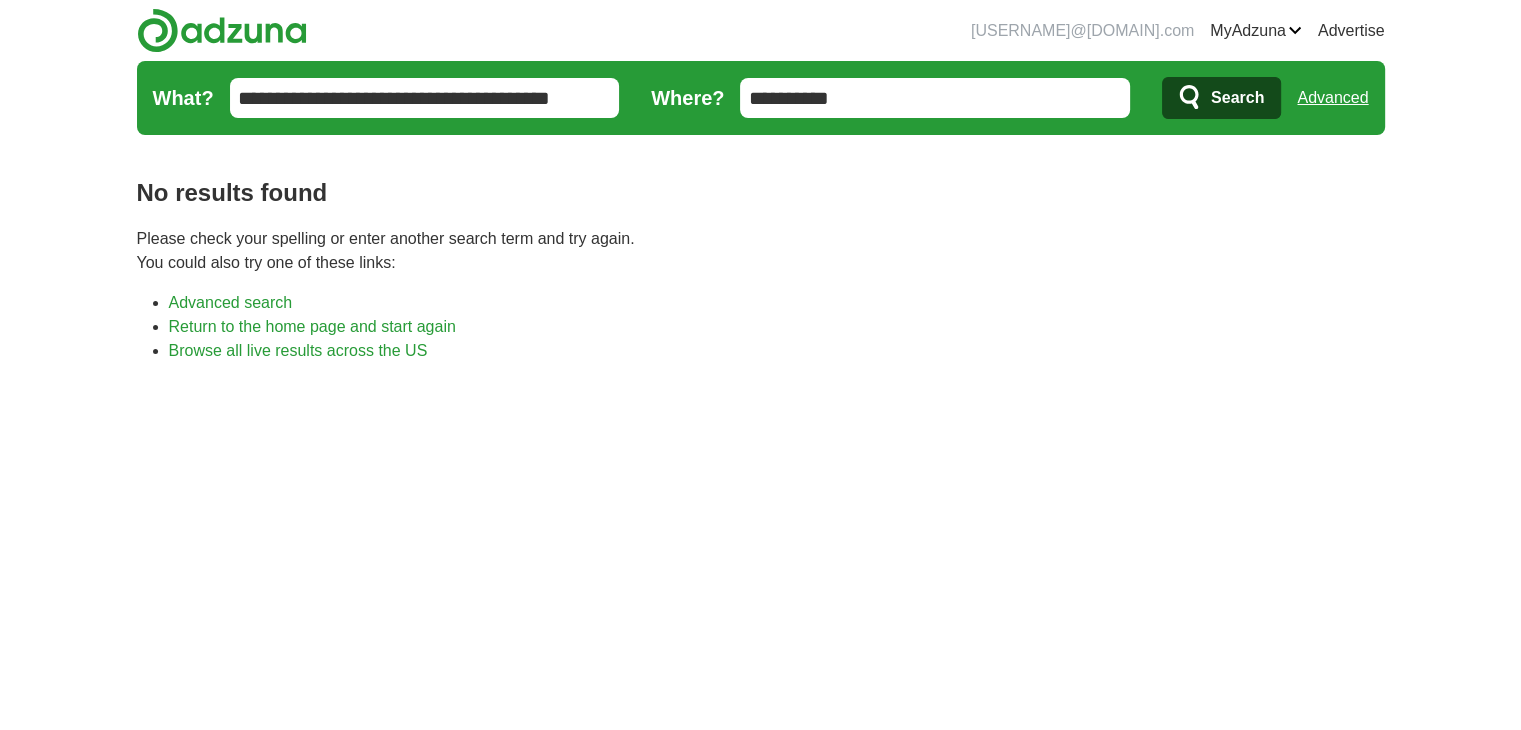 click on "Advanced search" at bounding box center [231, 302] 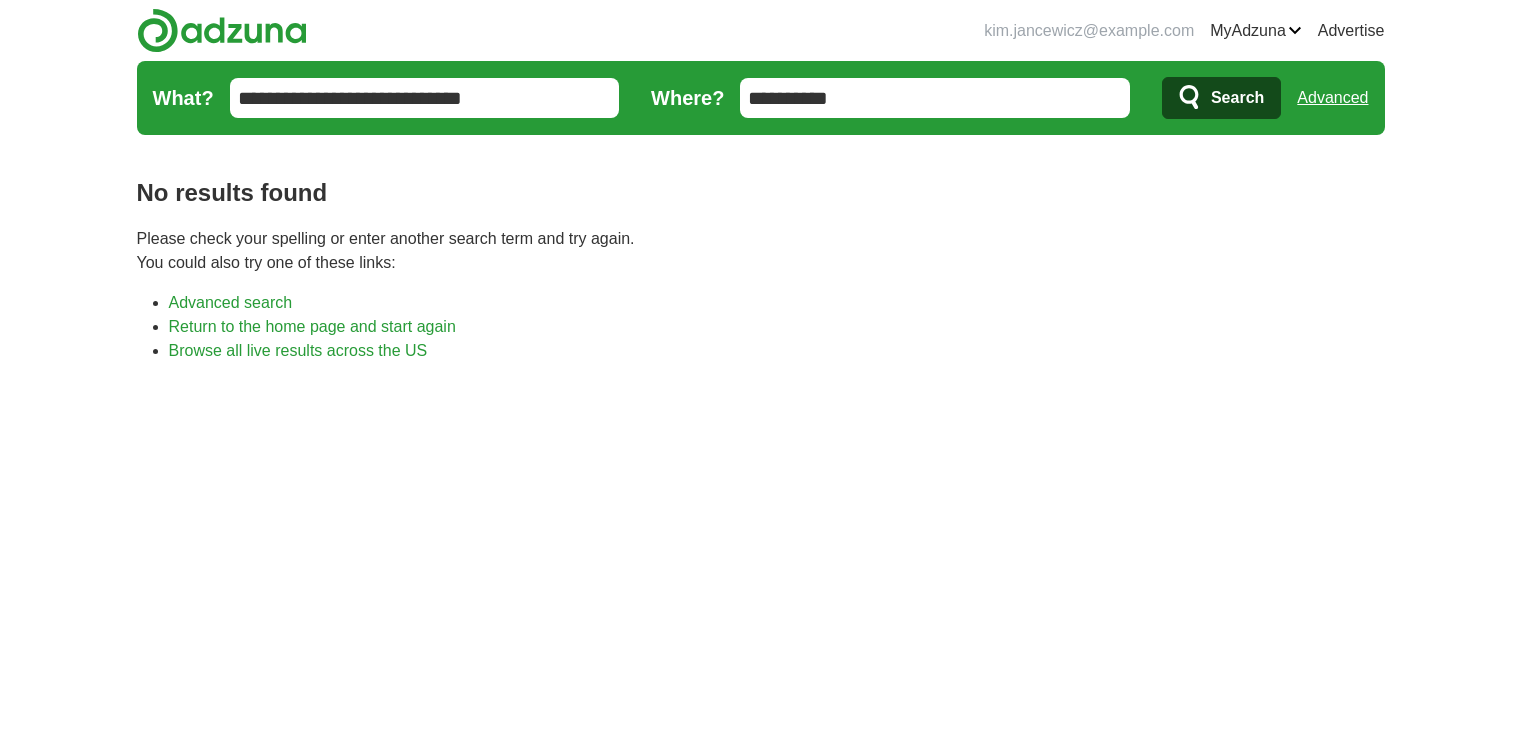 scroll, scrollTop: 0, scrollLeft: 0, axis: both 